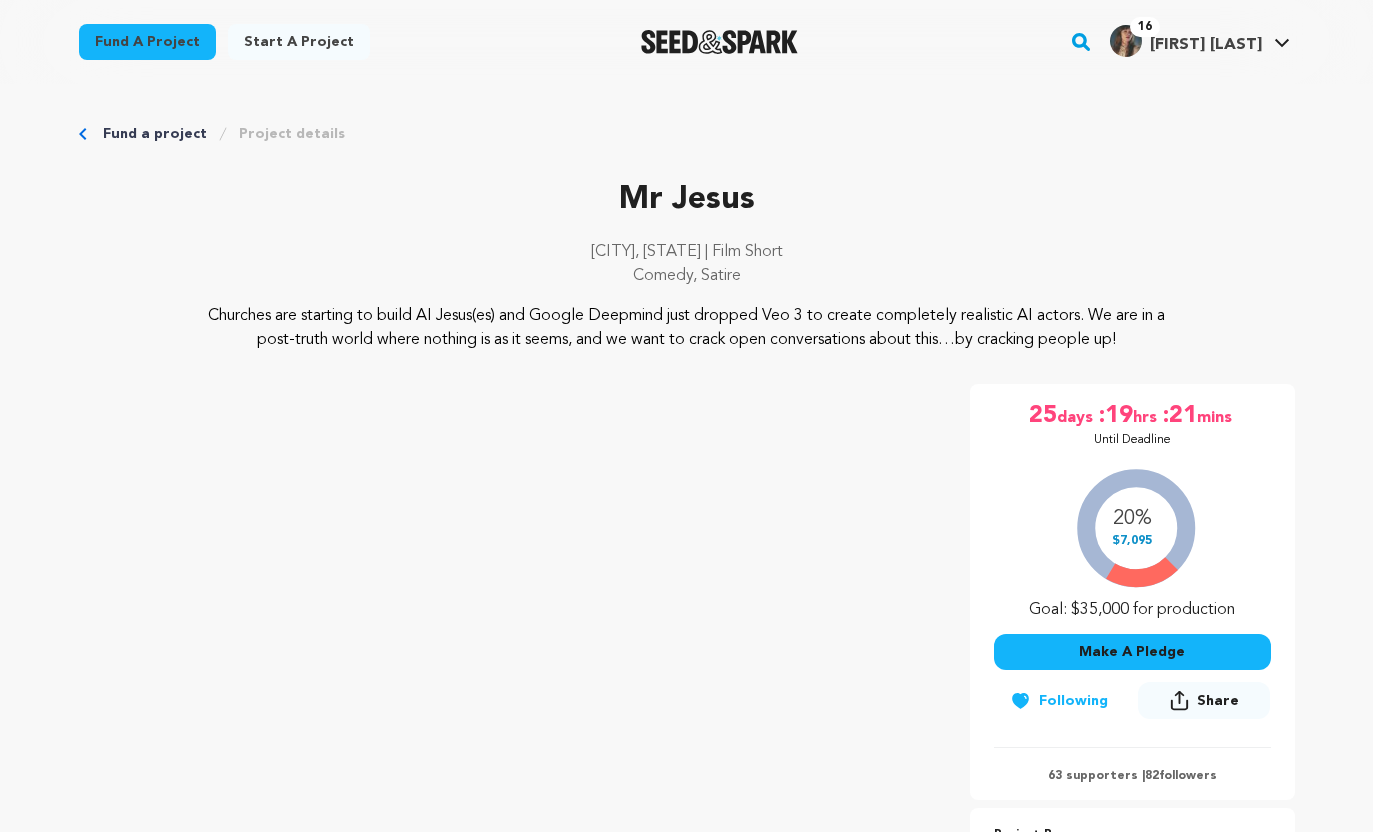 scroll, scrollTop: 4, scrollLeft: 0, axis: vertical 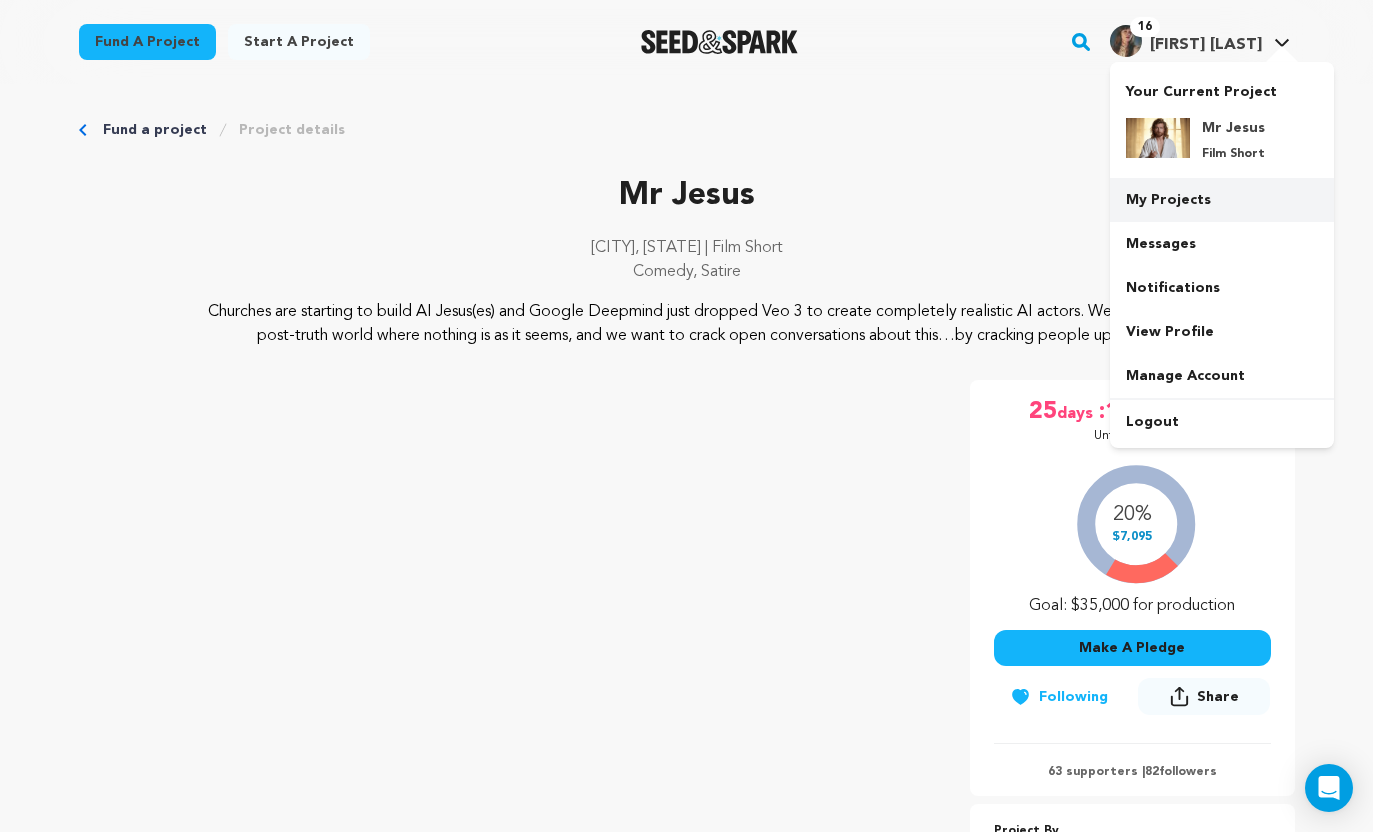click on "My Projects" at bounding box center (1222, 200) 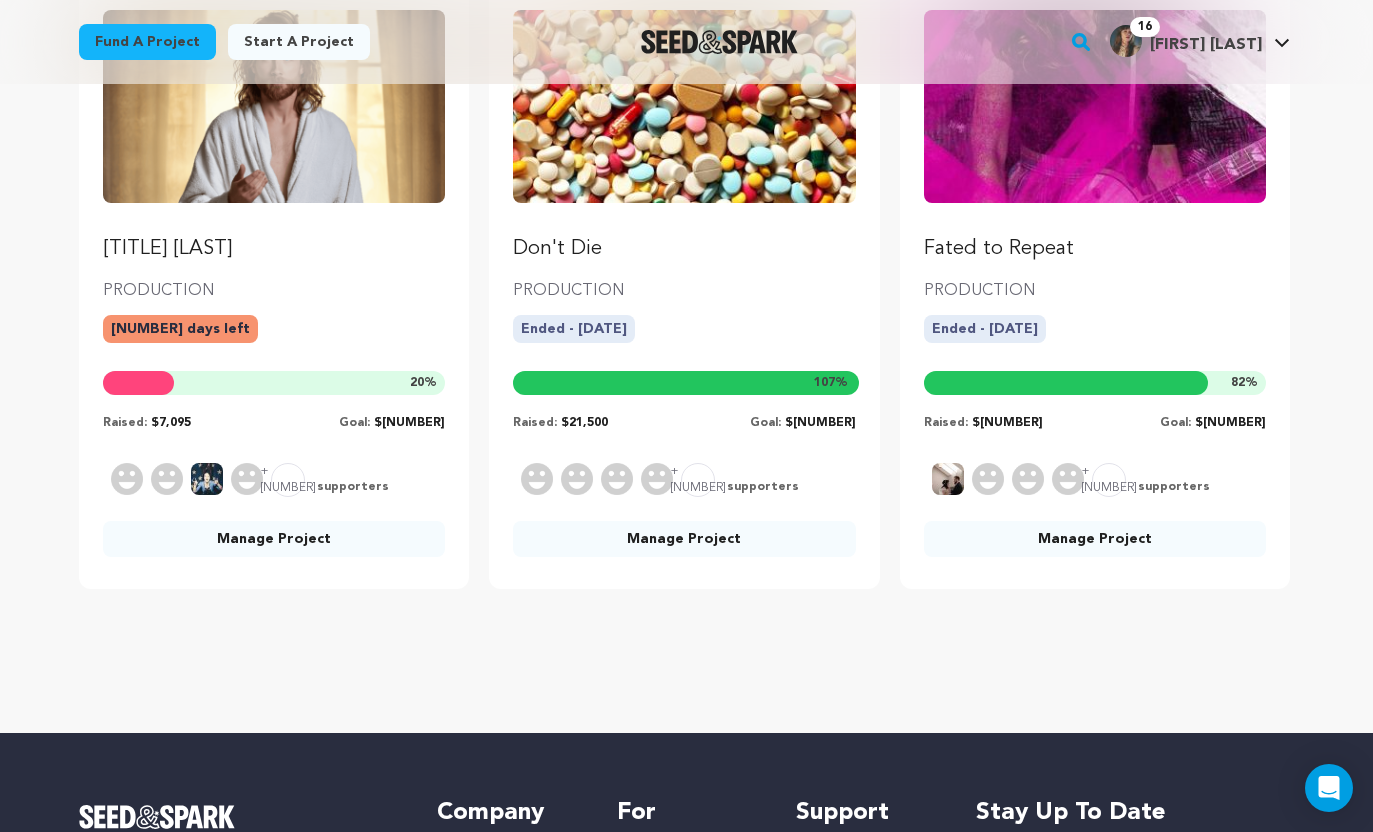 scroll, scrollTop: 1221, scrollLeft: 0, axis: vertical 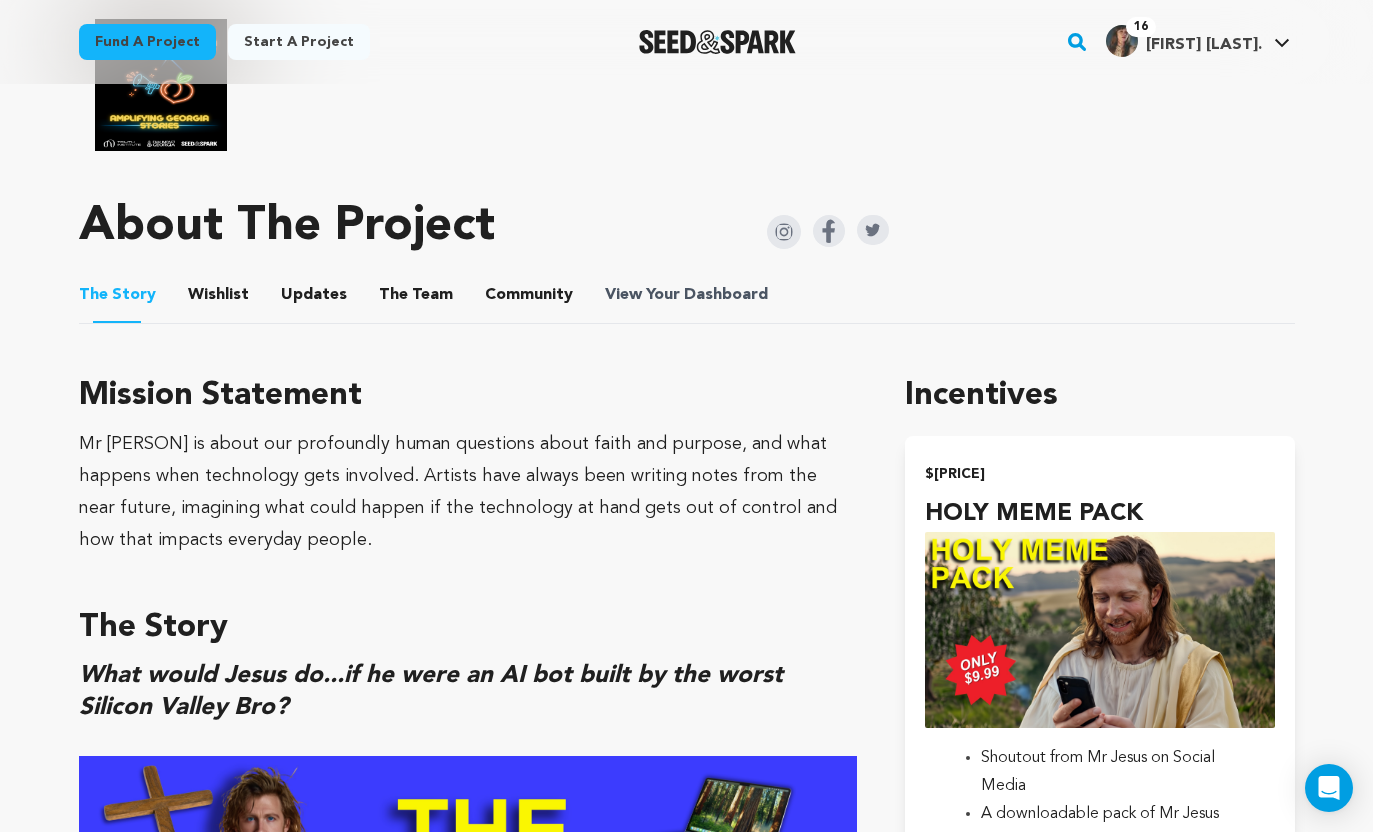 click on "Dashboard" at bounding box center [726, 295] 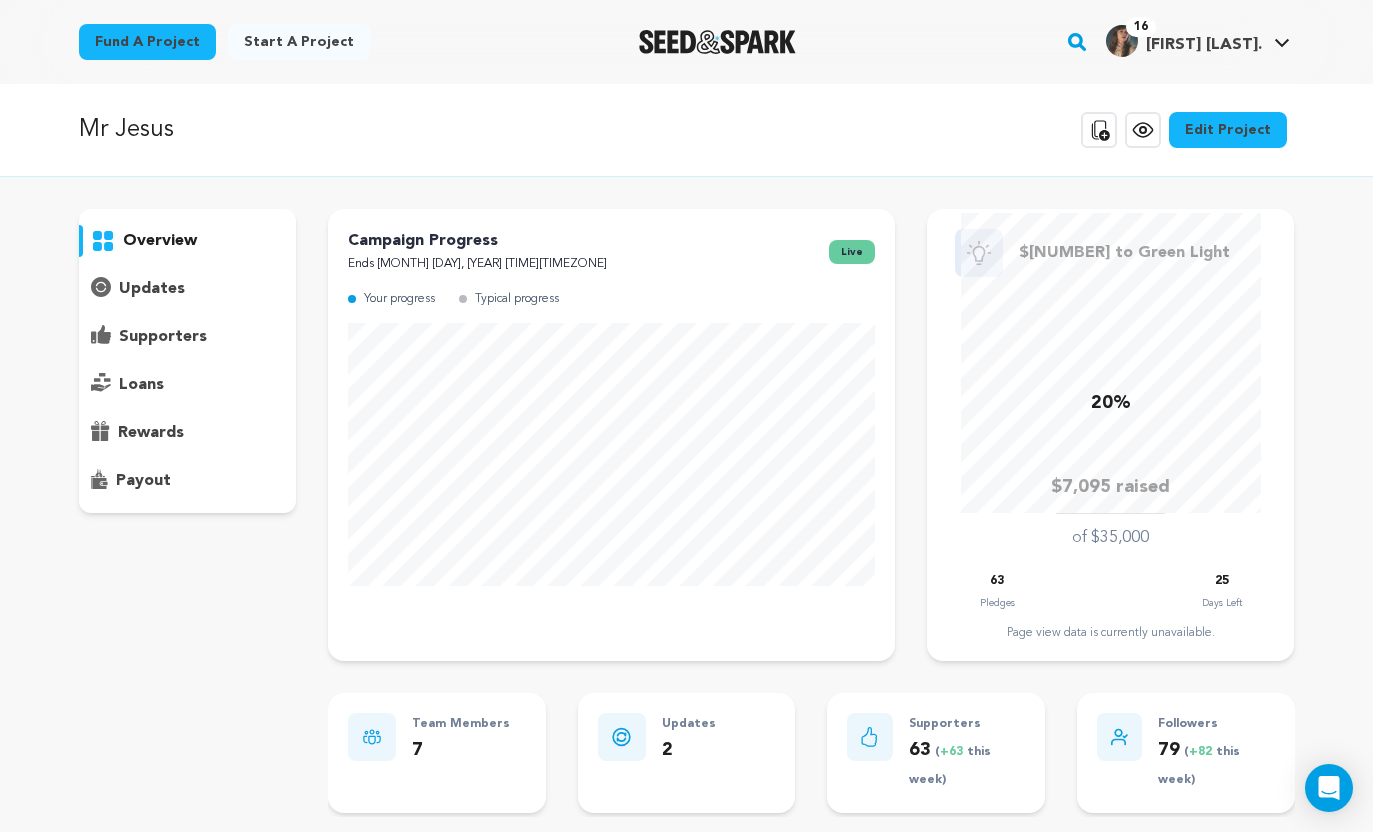 click on "supporters" at bounding box center [163, 337] 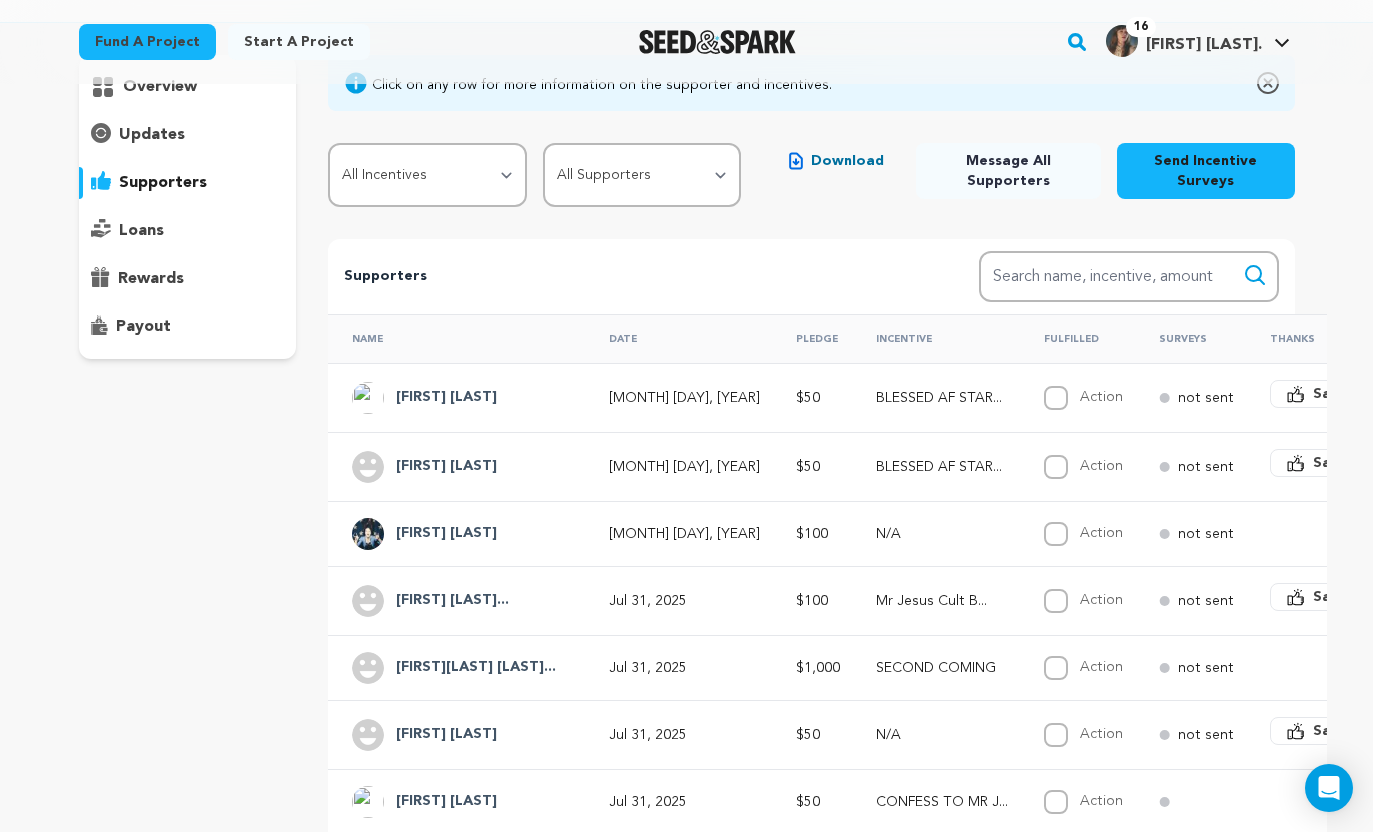 scroll, scrollTop: 25, scrollLeft: 0, axis: vertical 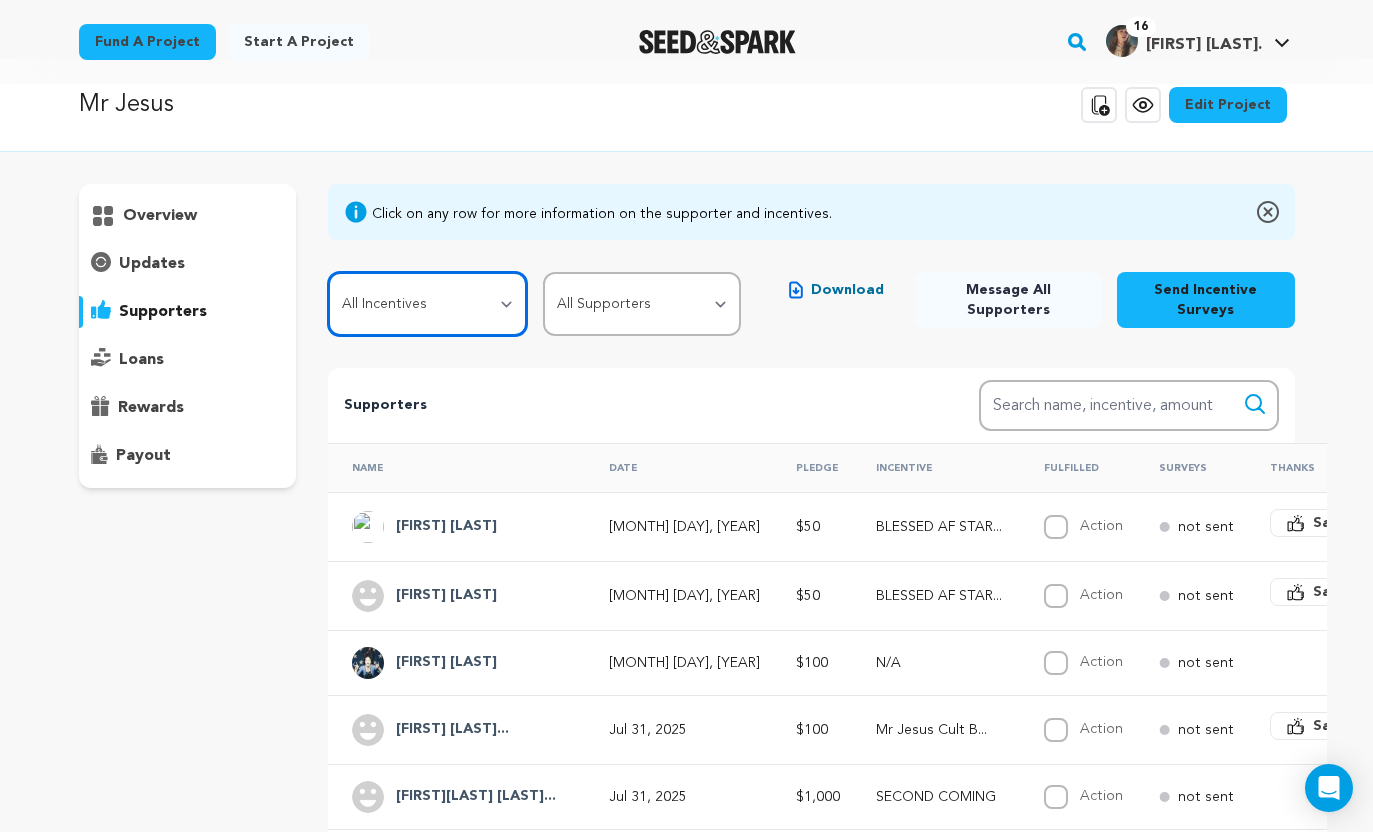 click on "All Incentives
HOLY MEME PACK
CONFESS TO MR JESUS
BLESSED AF STARTER KIT
Mr Jesus Cult Box
YOUR OWN PRAYER ROOM
FORGET AI BUY REAL ART
SECOND COMING
SAINT YOU BUNDLE" at bounding box center (427, 304) 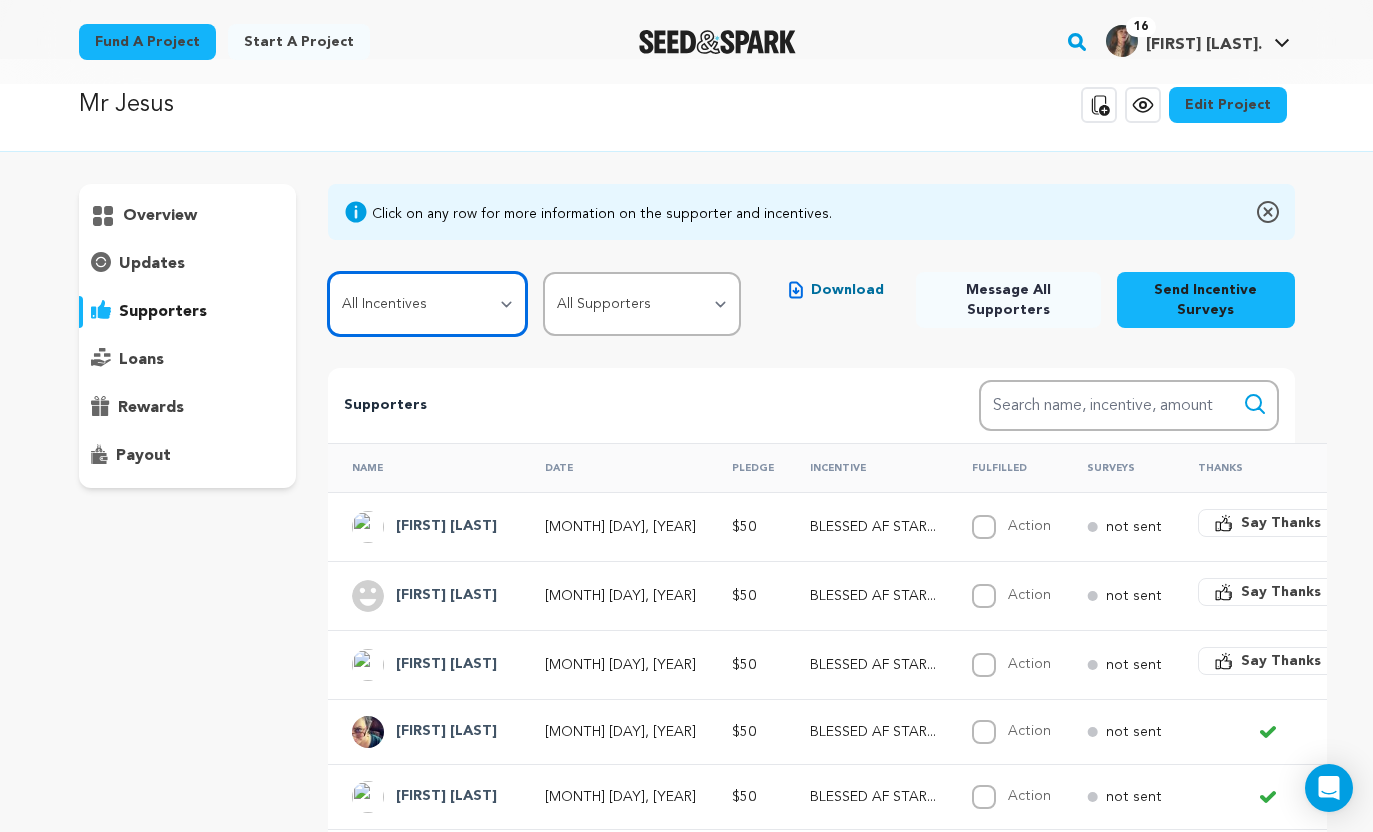 click on "All Incentives
HOLY MEME PACK
CONFESS TO MR JESUS
BLESSED AF STARTER KIT
Mr Jesus Cult Box
YOUR OWN PRAYER ROOM
FORGET AI BUY REAL ART
SECOND COMING
SAINT YOU BUNDLE" at bounding box center [427, 304] 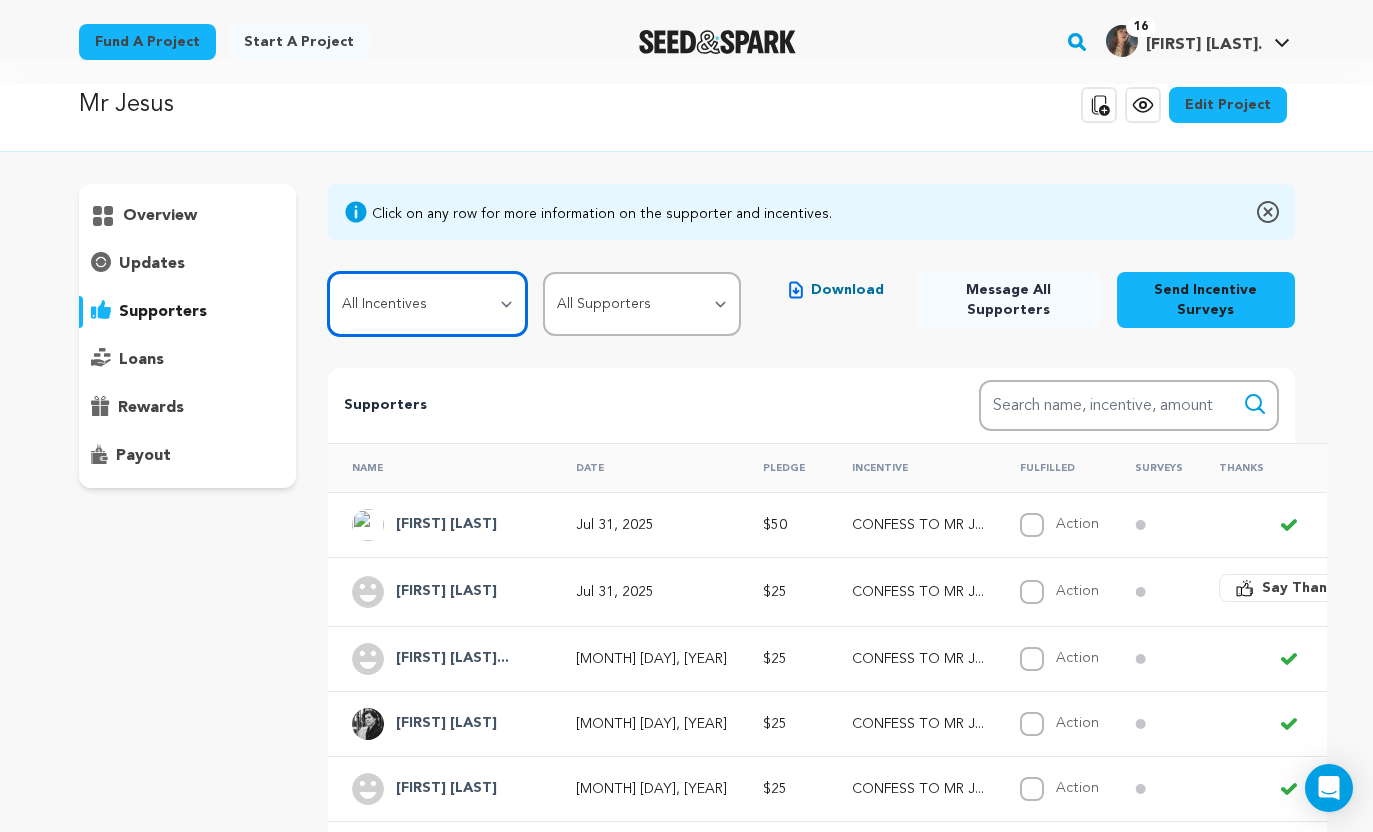 click on "All Incentives
HOLY MEME PACK
CONFESS TO MR JESUS
BLESSED AF STARTER KIT
Mr Jesus Cult Box
YOUR OWN PRAYER ROOM
FORGET AI BUY REAL ART
SECOND COMING
SAINT YOU BUNDLE" at bounding box center (427, 304) 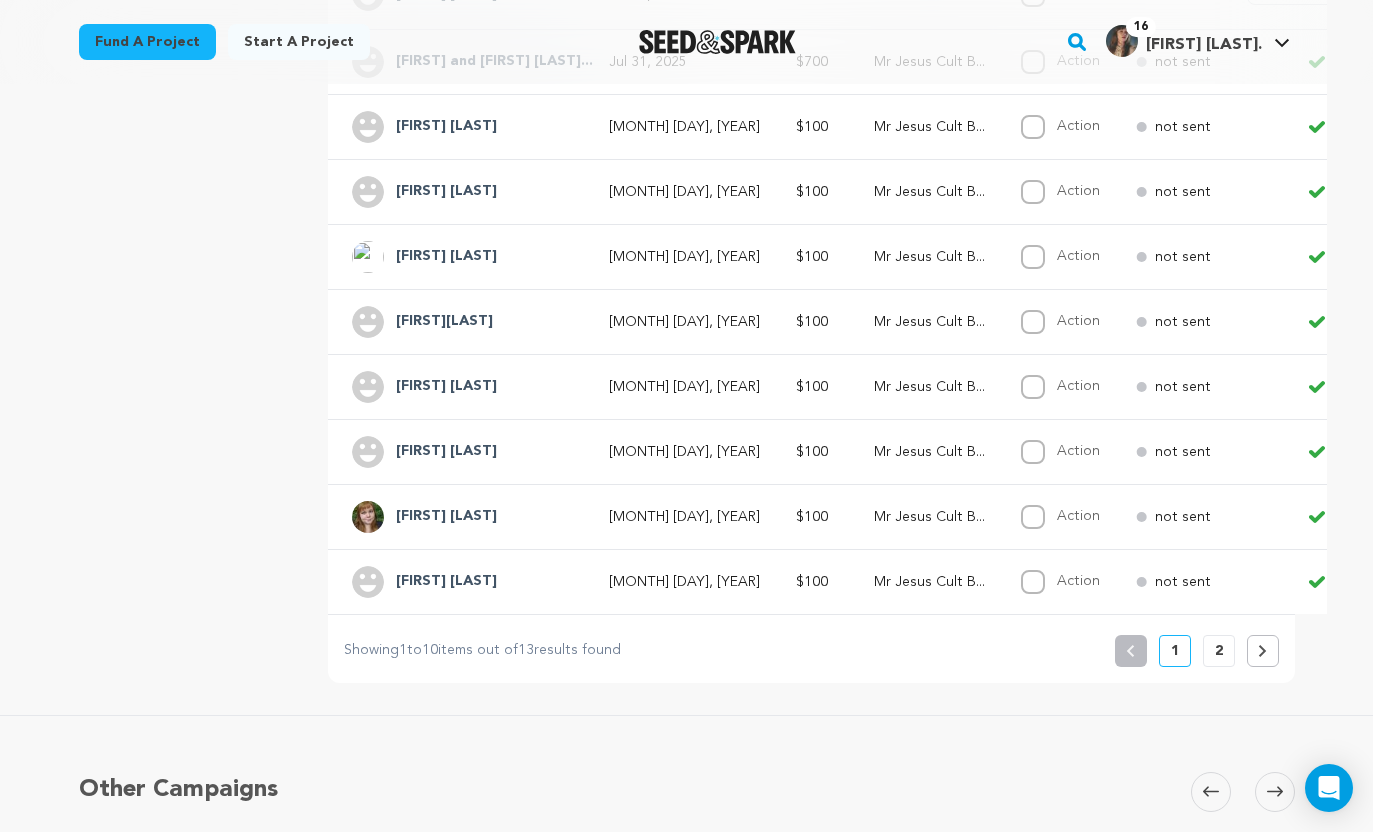 scroll, scrollTop: 570, scrollLeft: 0, axis: vertical 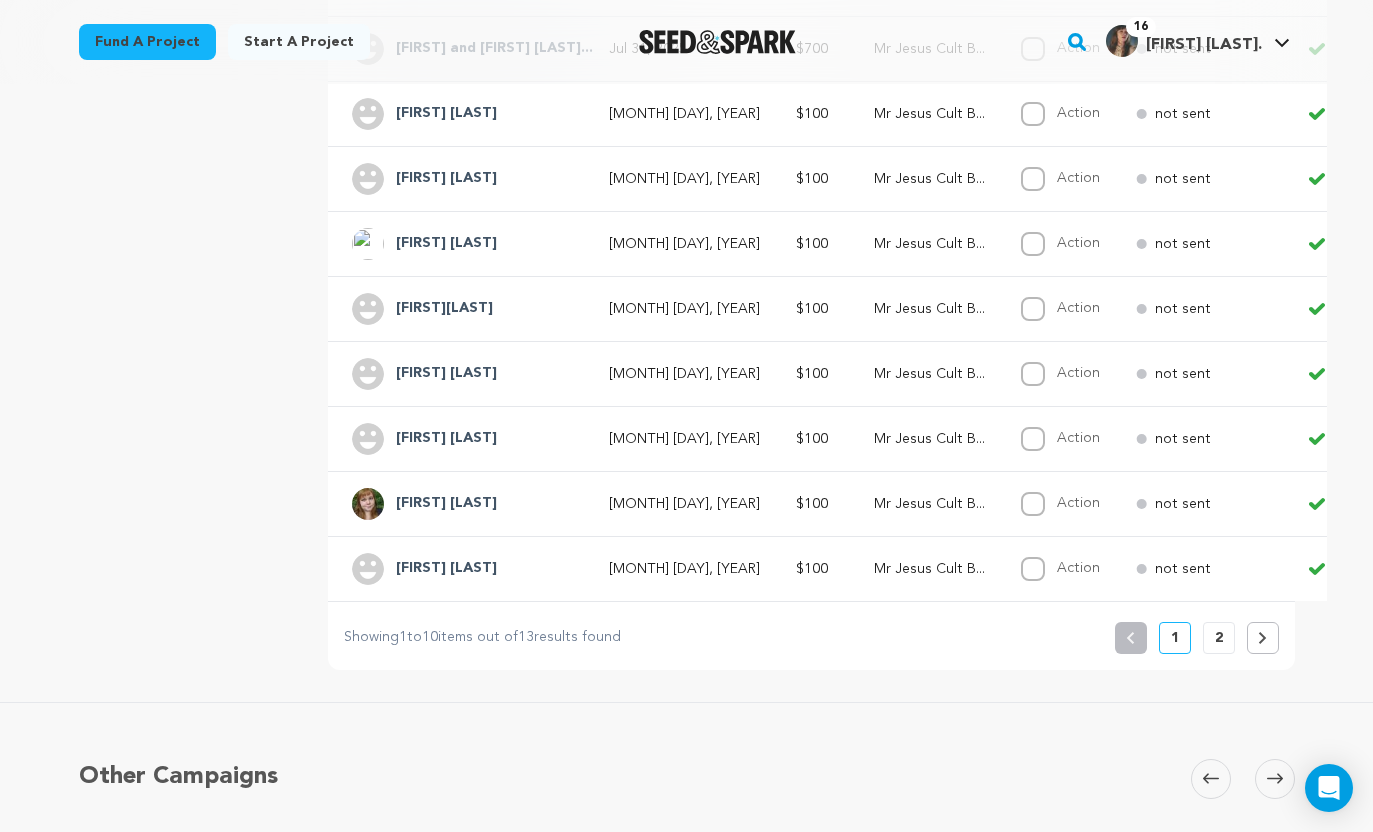click 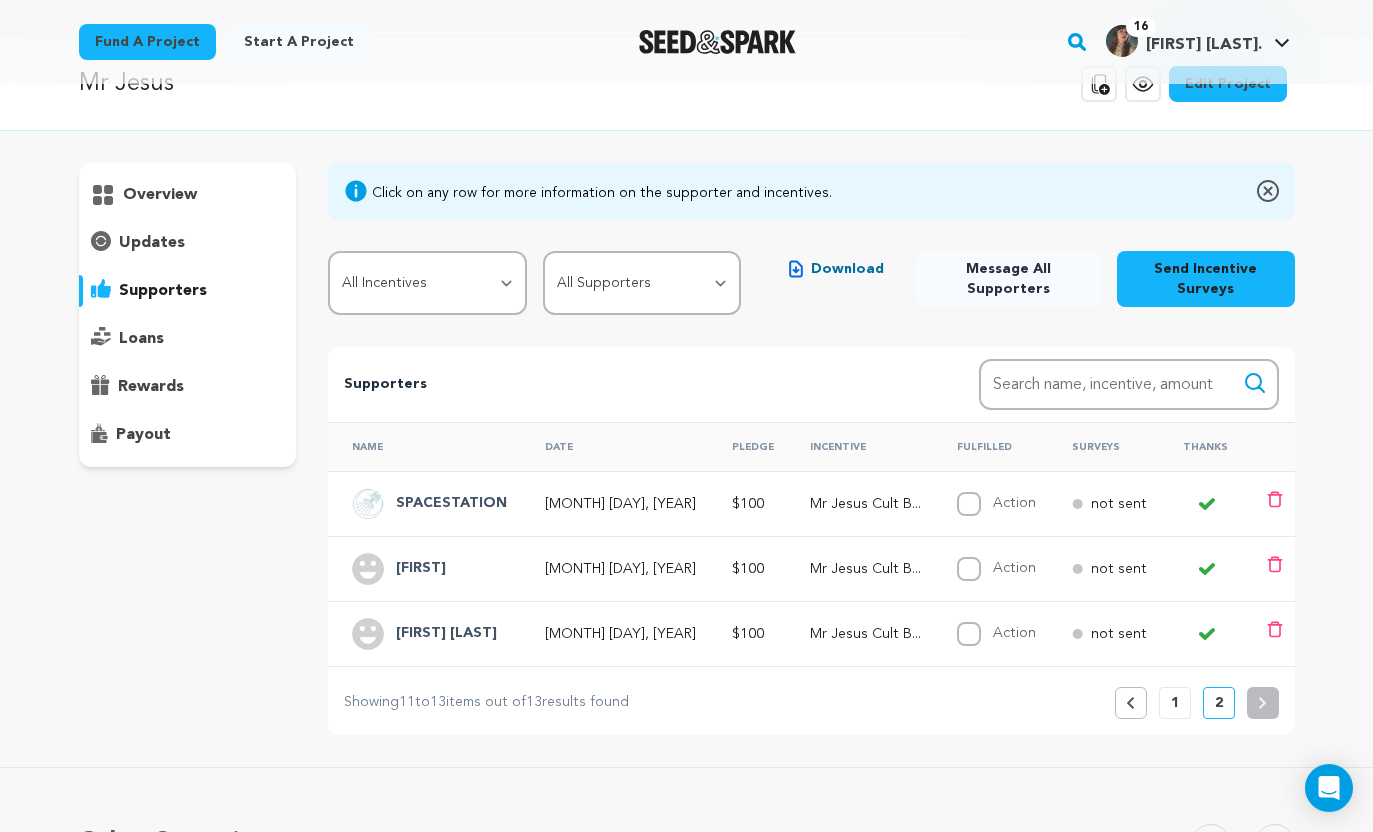 scroll, scrollTop: 0, scrollLeft: 0, axis: both 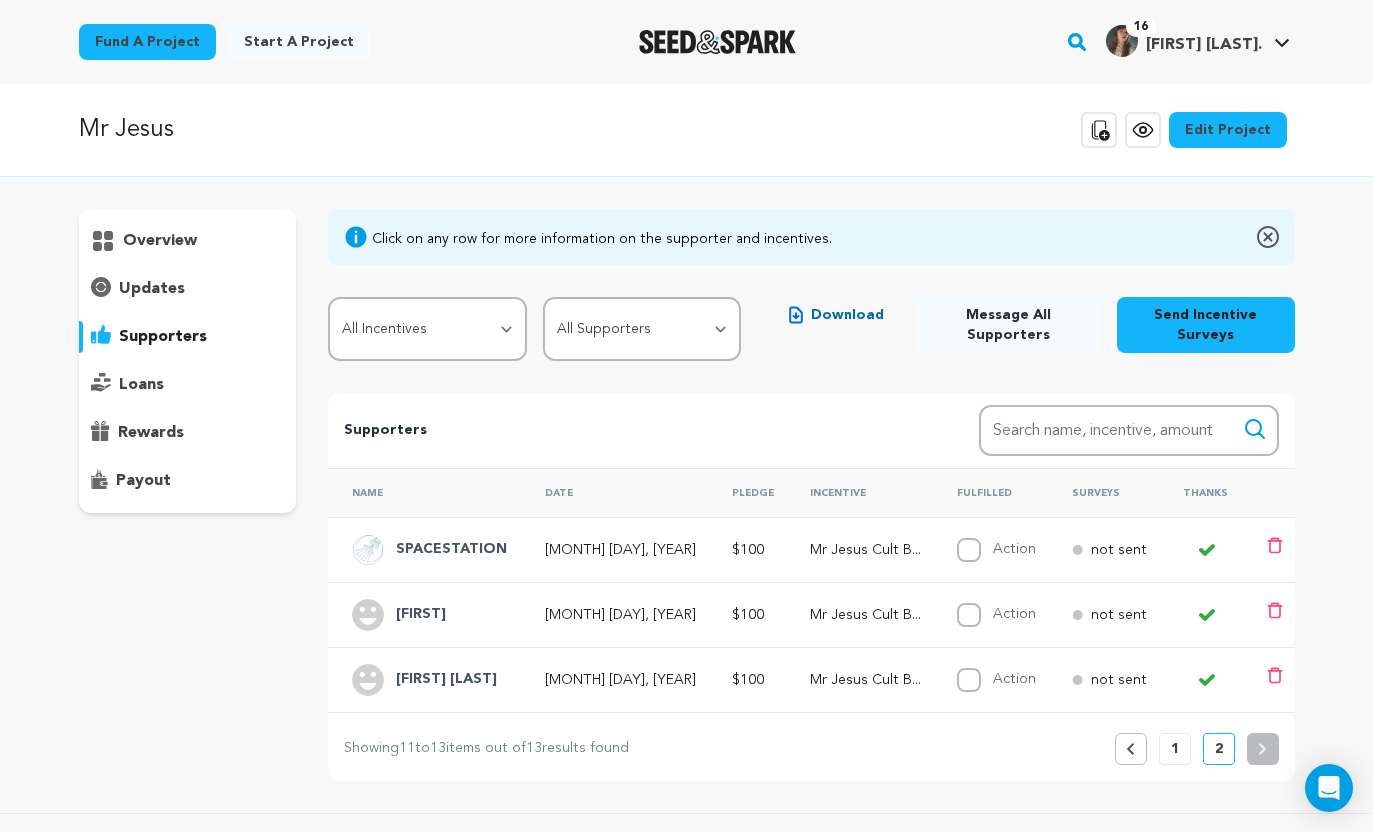 click on "Previous" at bounding box center [1131, 749] 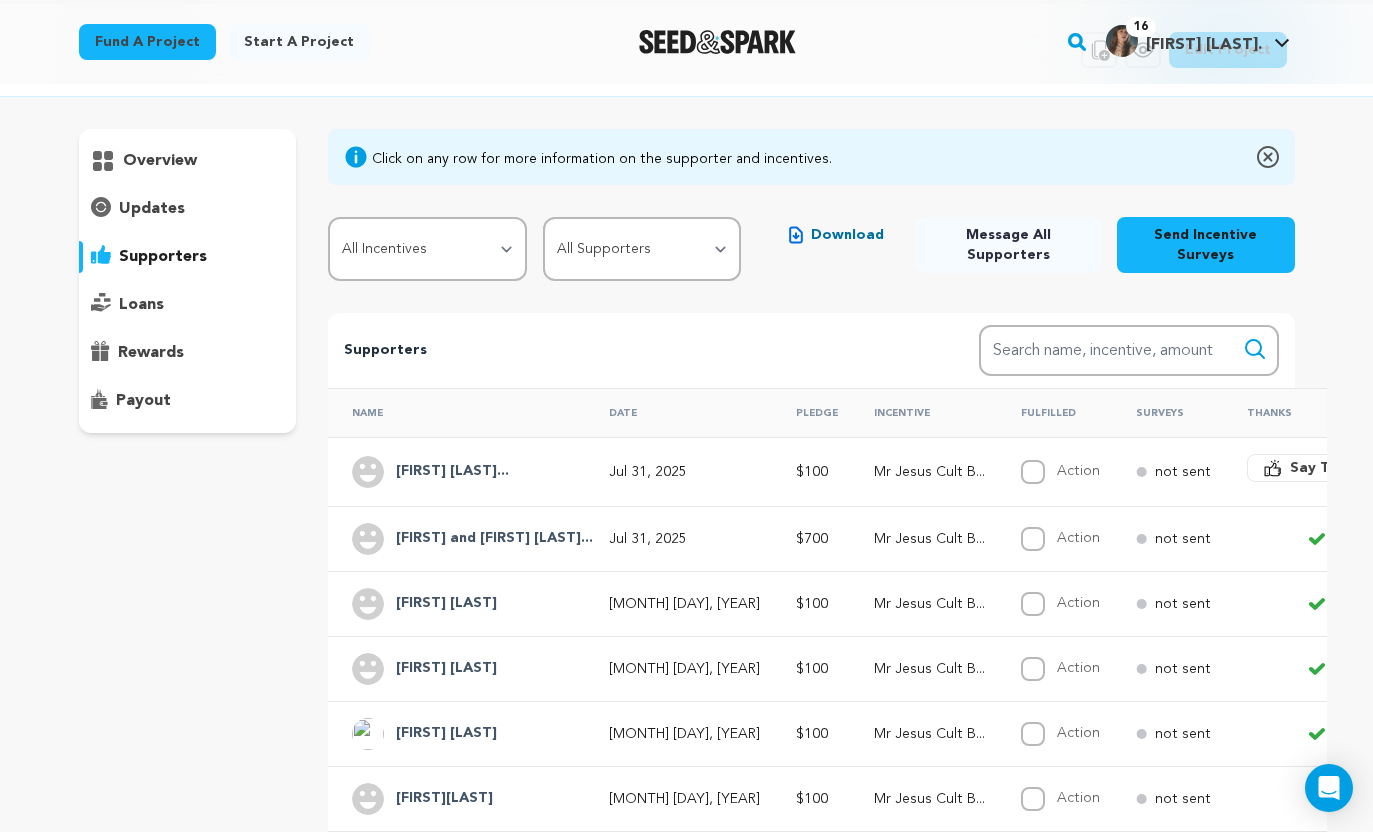 scroll, scrollTop: 83, scrollLeft: 0, axis: vertical 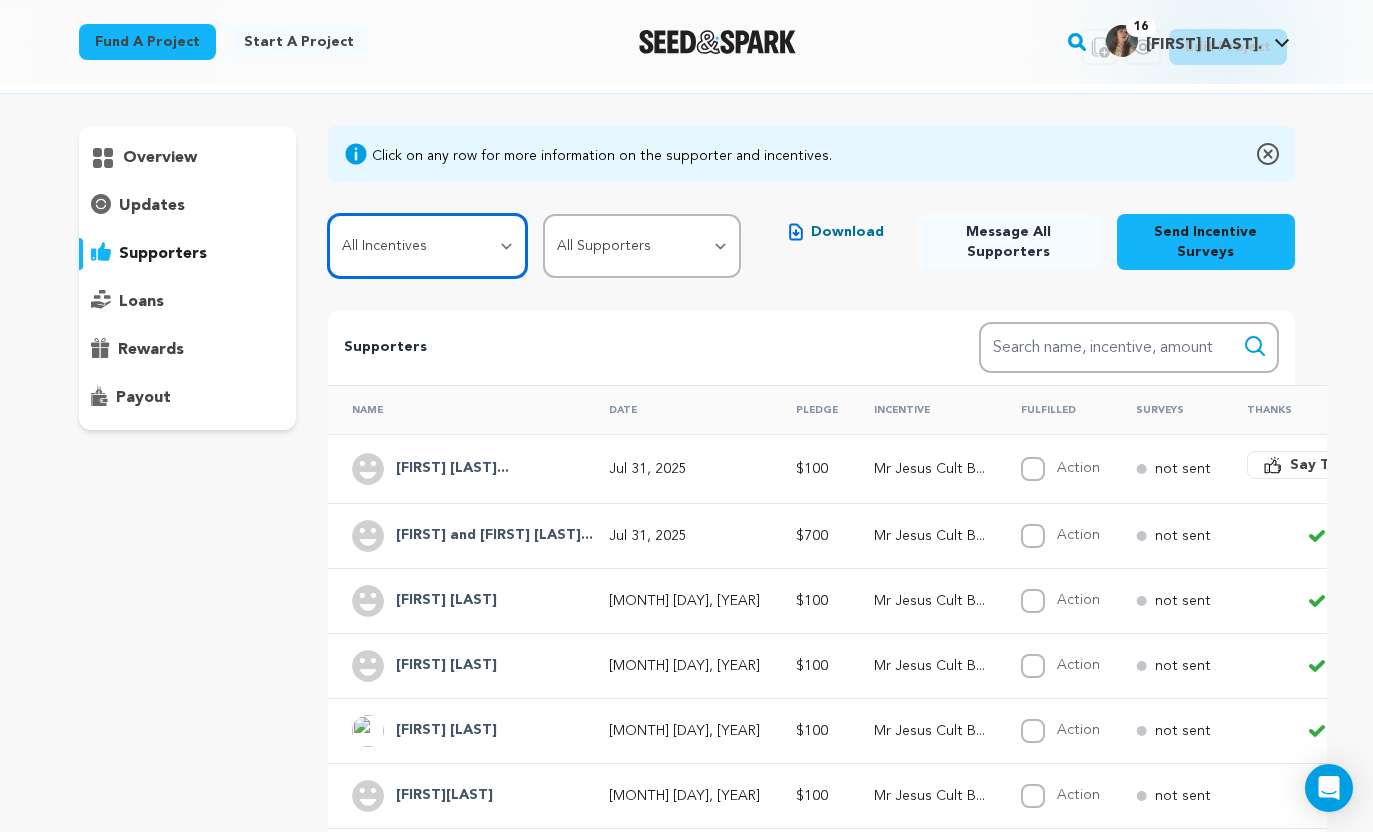 click on "All Incentives
HOLY MEME PACK
CONFESS TO MR JESUS
BLESSED AF STARTER KIT
Mr Jesus Cult Box
YOUR OWN PRAYER ROOM
FORGET AI BUY REAL ART
SECOND COMING
SAINT YOU BUNDLE" at bounding box center [427, 246] 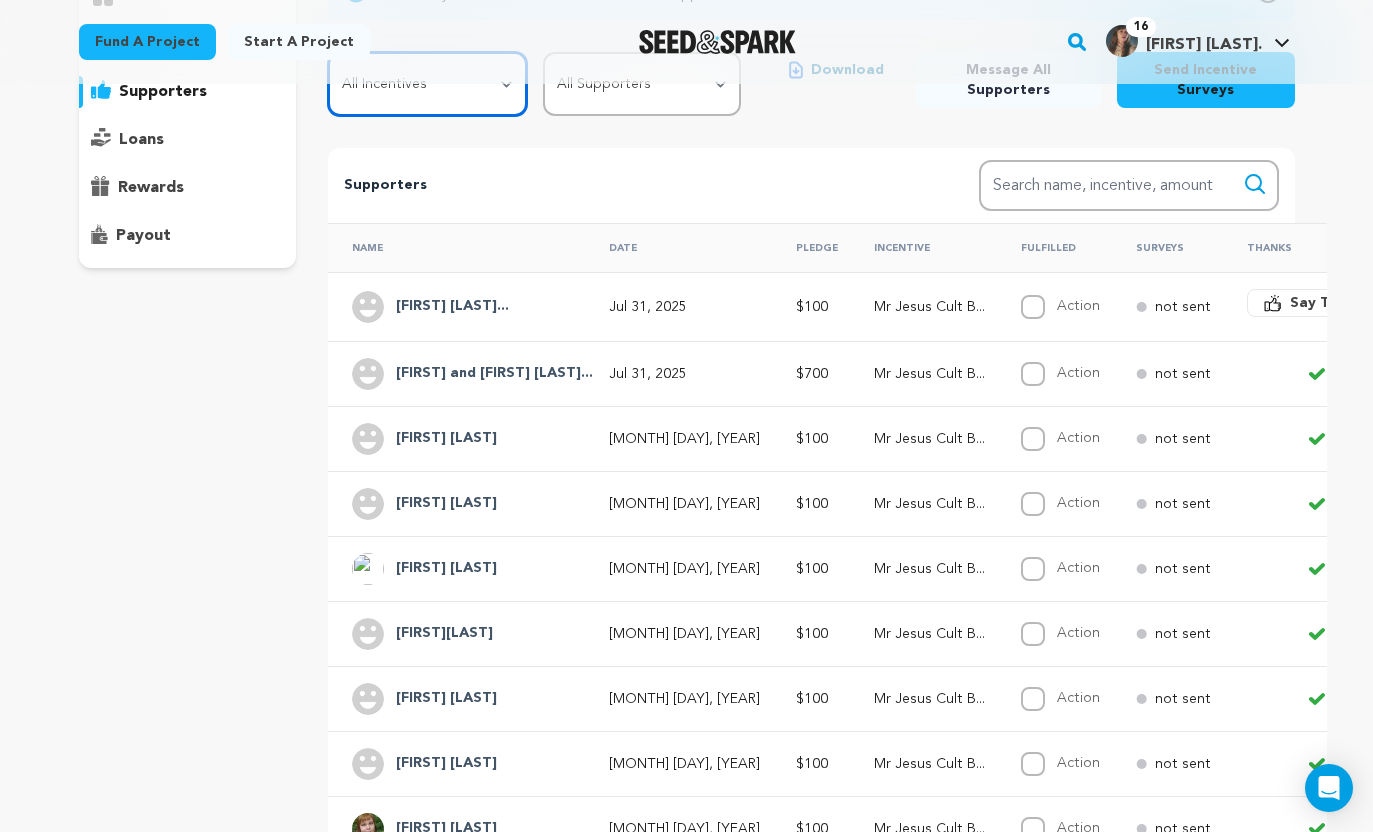 scroll, scrollTop: 0, scrollLeft: 0, axis: both 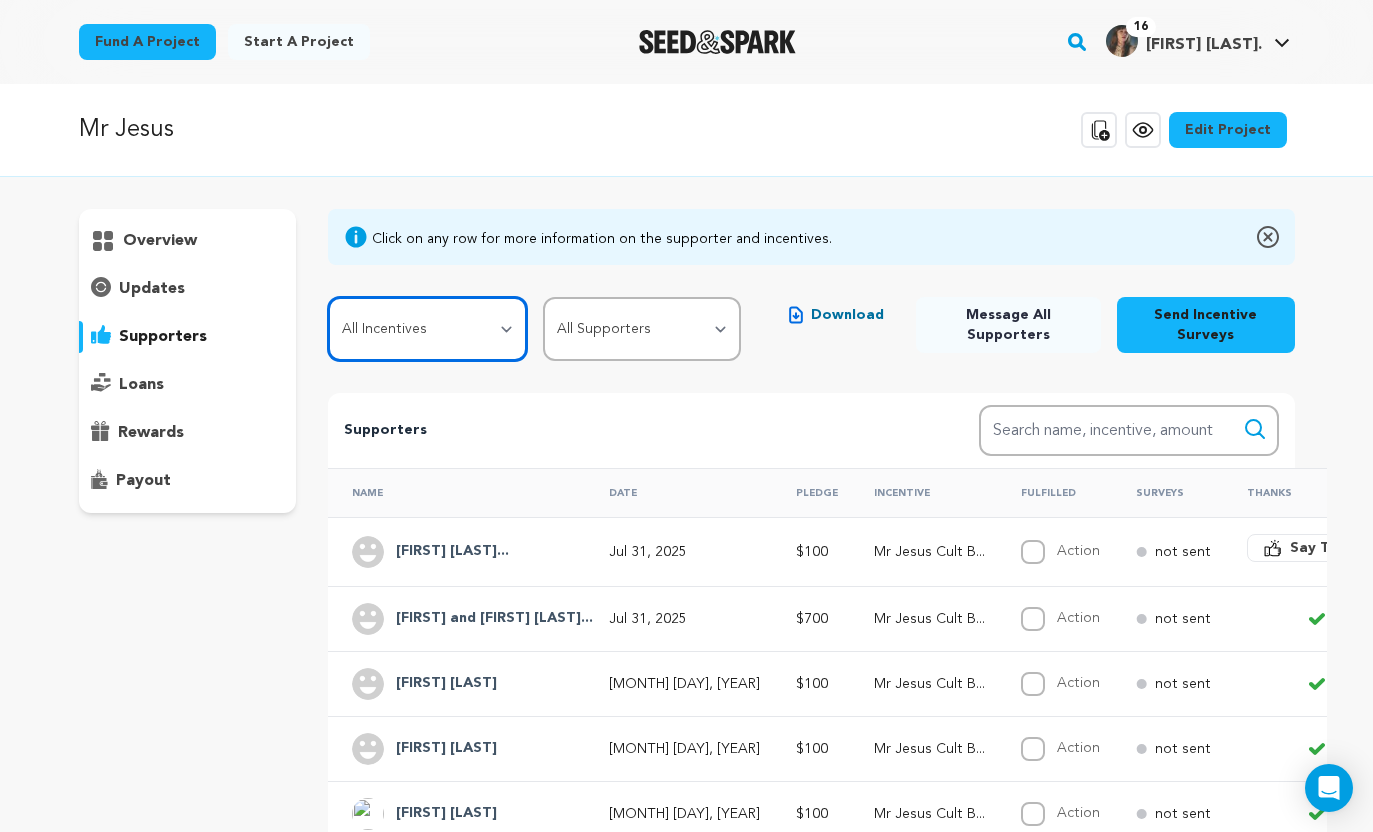 click on "All Incentives
HOLY MEME PACK
CONFESS TO MR JESUS
BLESSED AF STARTER KIT
Mr Jesus Cult Box
YOUR OWN PRAYER ROOM
FORGET AI BUY REAL ART
SECOND COMING
SAINT YOU BUNDLE" at bounding box center (427, 329) 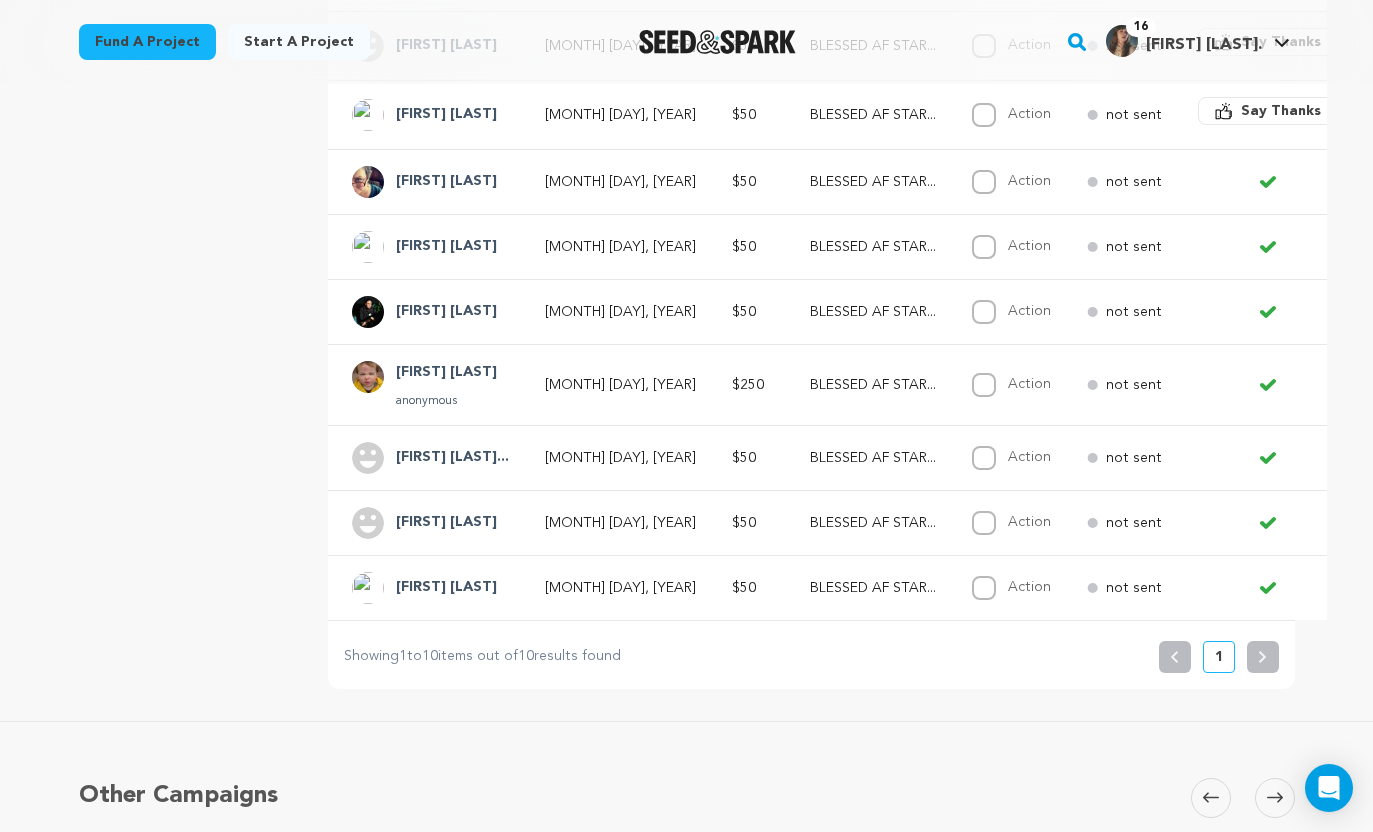 scroll, scrollTop: 76, scrollLeft: 0, axis: vertical 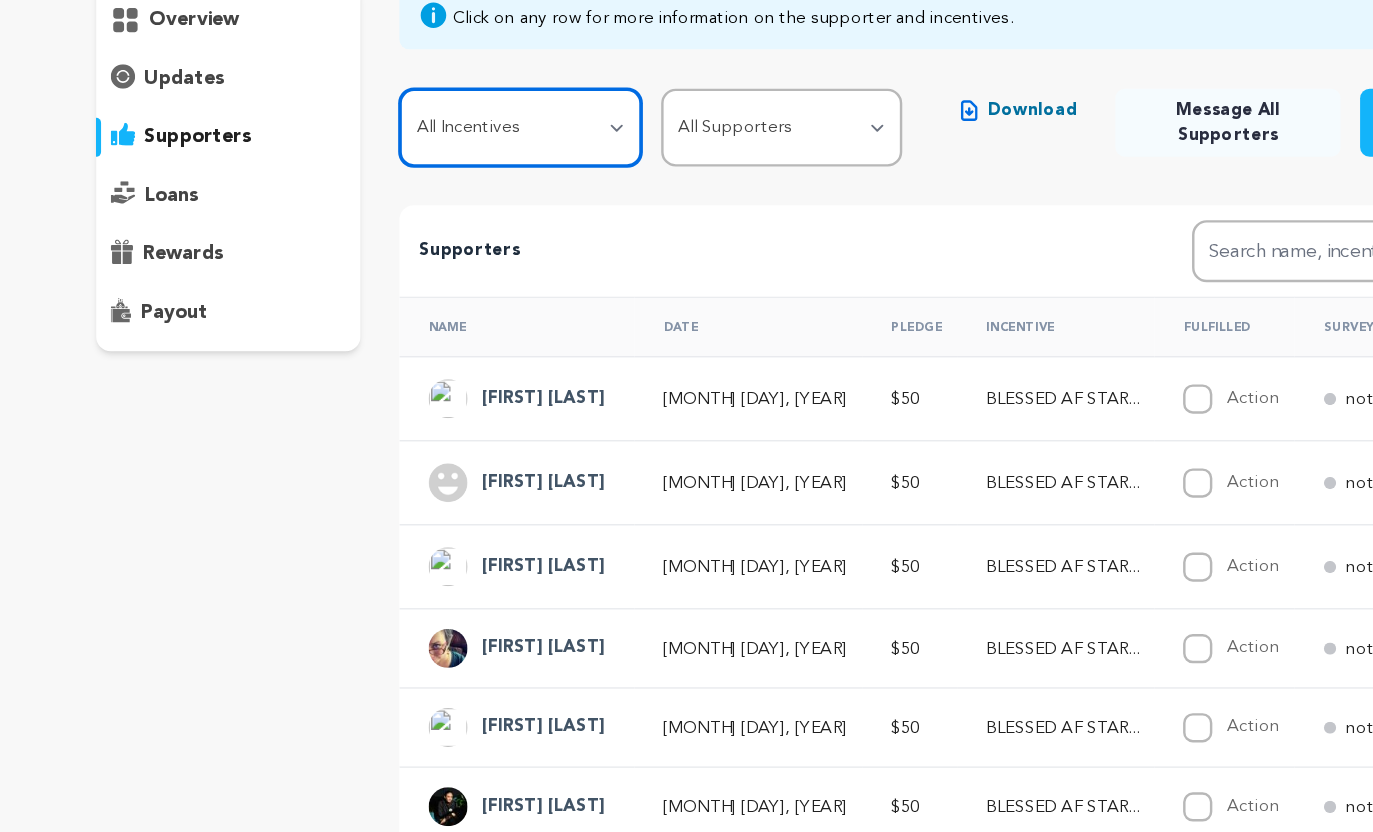 click on "All Incentives
HOLY MEME PACK
CONFESS TO MR JESUS
BLESSED AF STARTER KIT
Mr Jesus Cult Box
YOUR OWN PRAYER ROOM
FORGET AI BUY REAL ART
SECOND COMING
SAINT YOU BUNDLE" at bounding box center (427, 253) 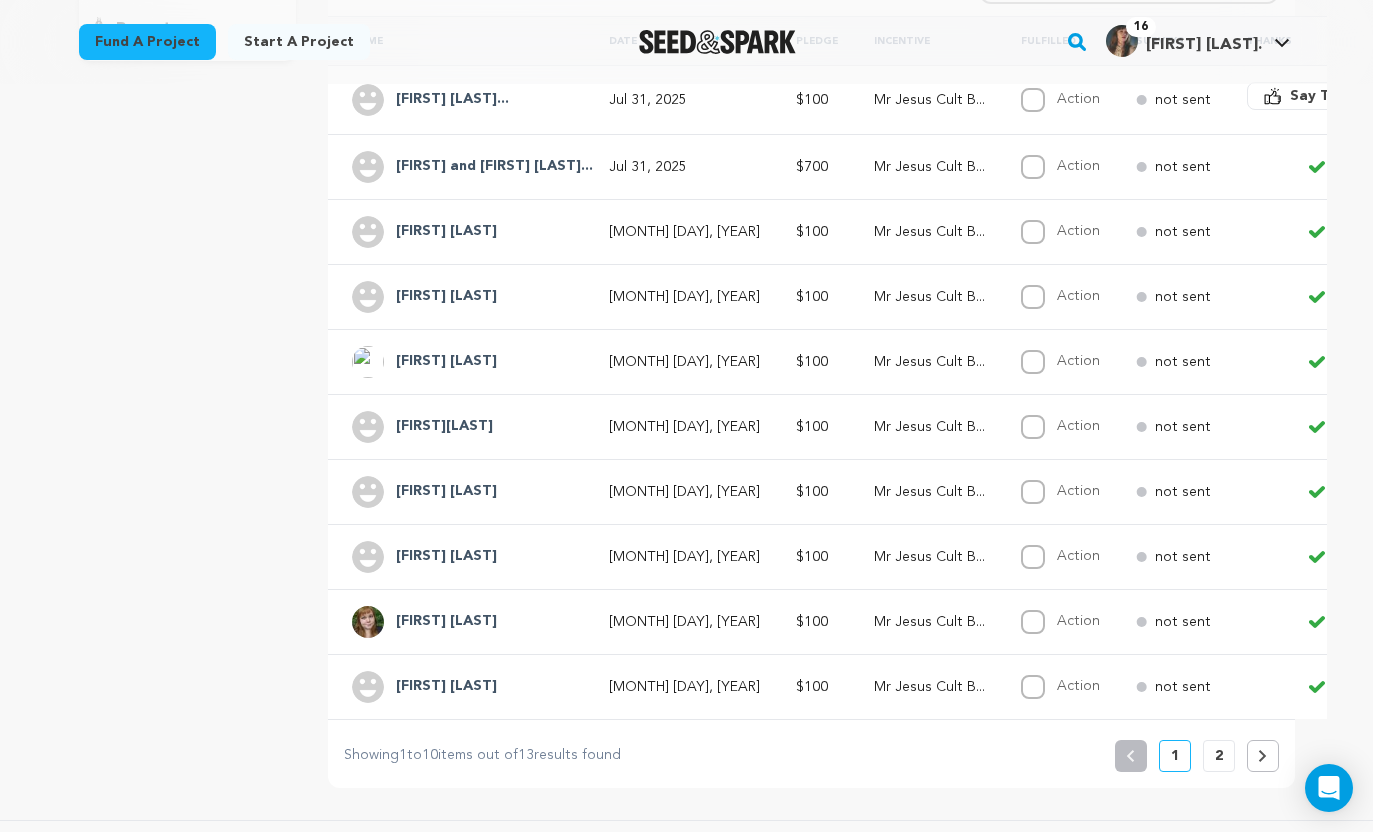 scroll, scrollTop: 460, scrollLeft: 0, axis: vertical 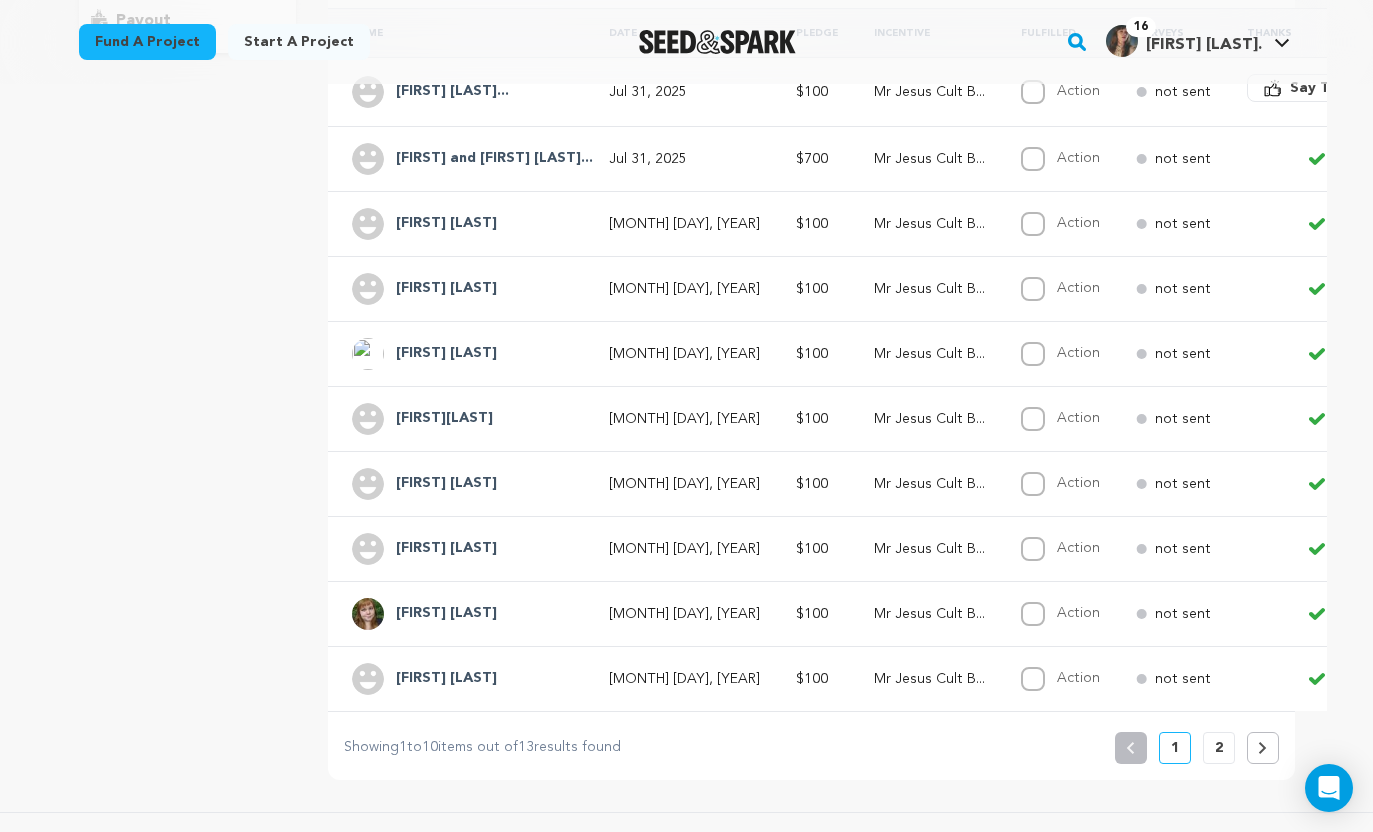 click 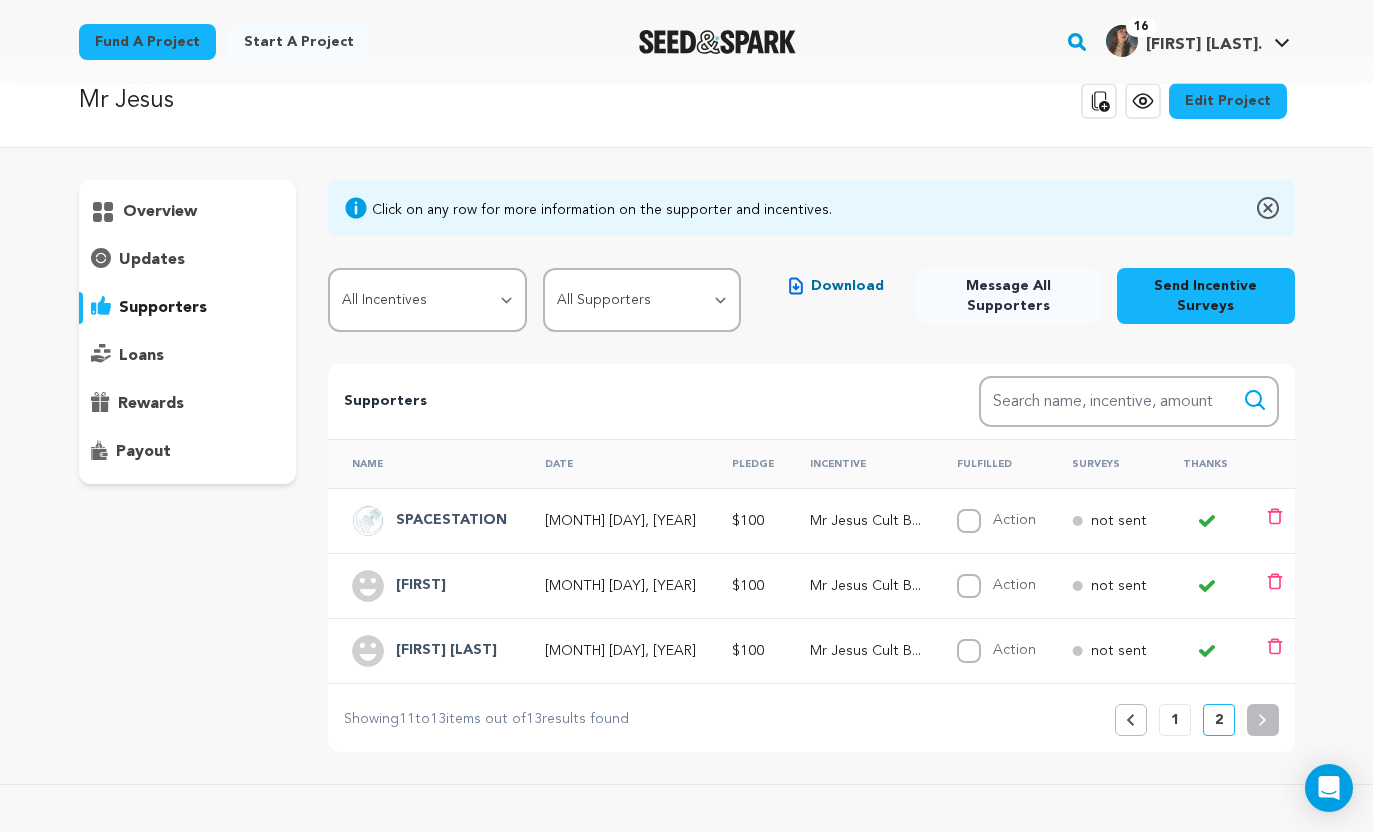 scroll, scrollTop: 0, scrollLeft: 0, axis: both 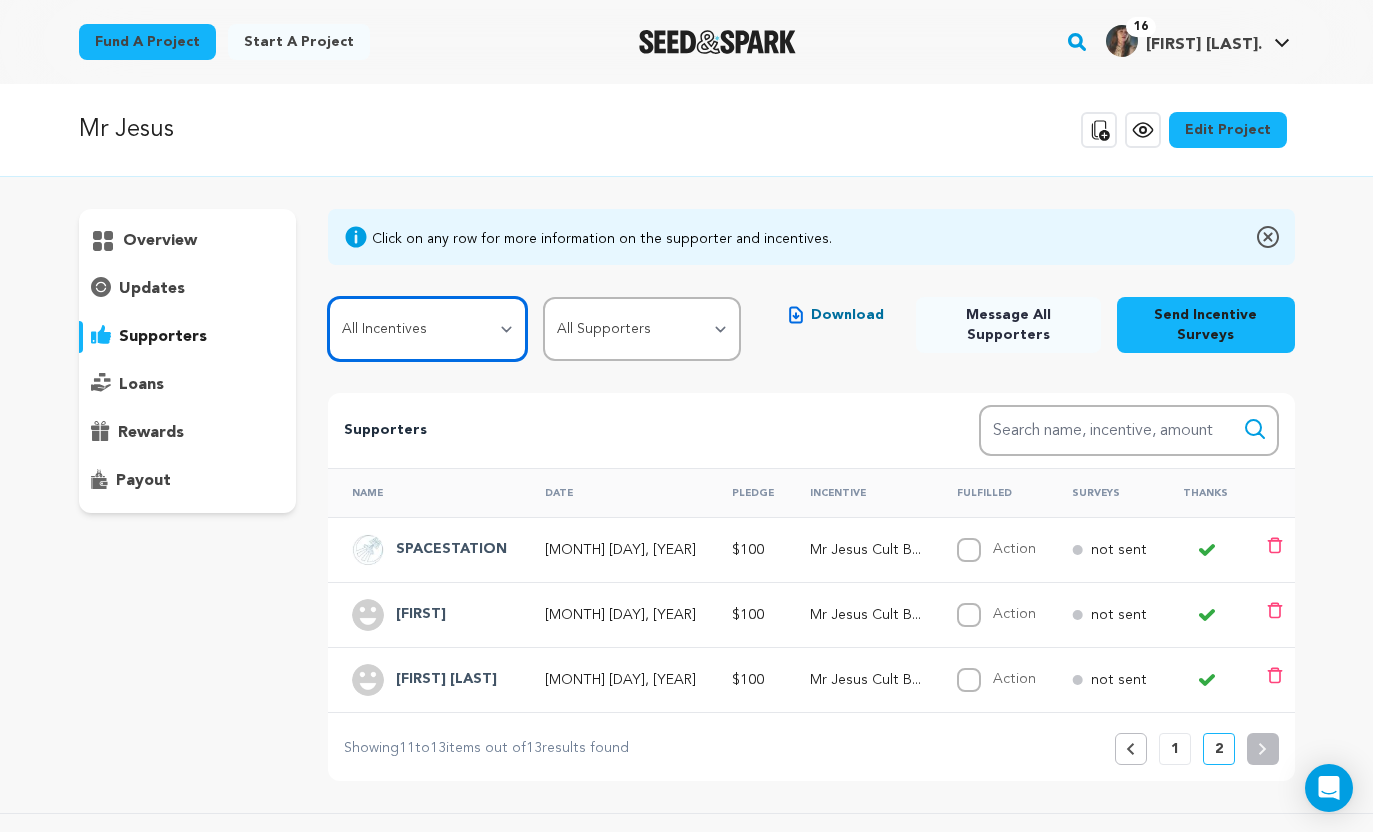 click on "All Incentives
HOLY MEME PACK
CONFESS TO MR JESUS
BLESSED AF STARTER KIT
Mr Jesus Cult Box
YOUR OWN PRAYER ROOM
FORGET AI BUY REAL ART
SECOND COMING
SAINT YOU BUNDLE" at bounding box center [427, 329] 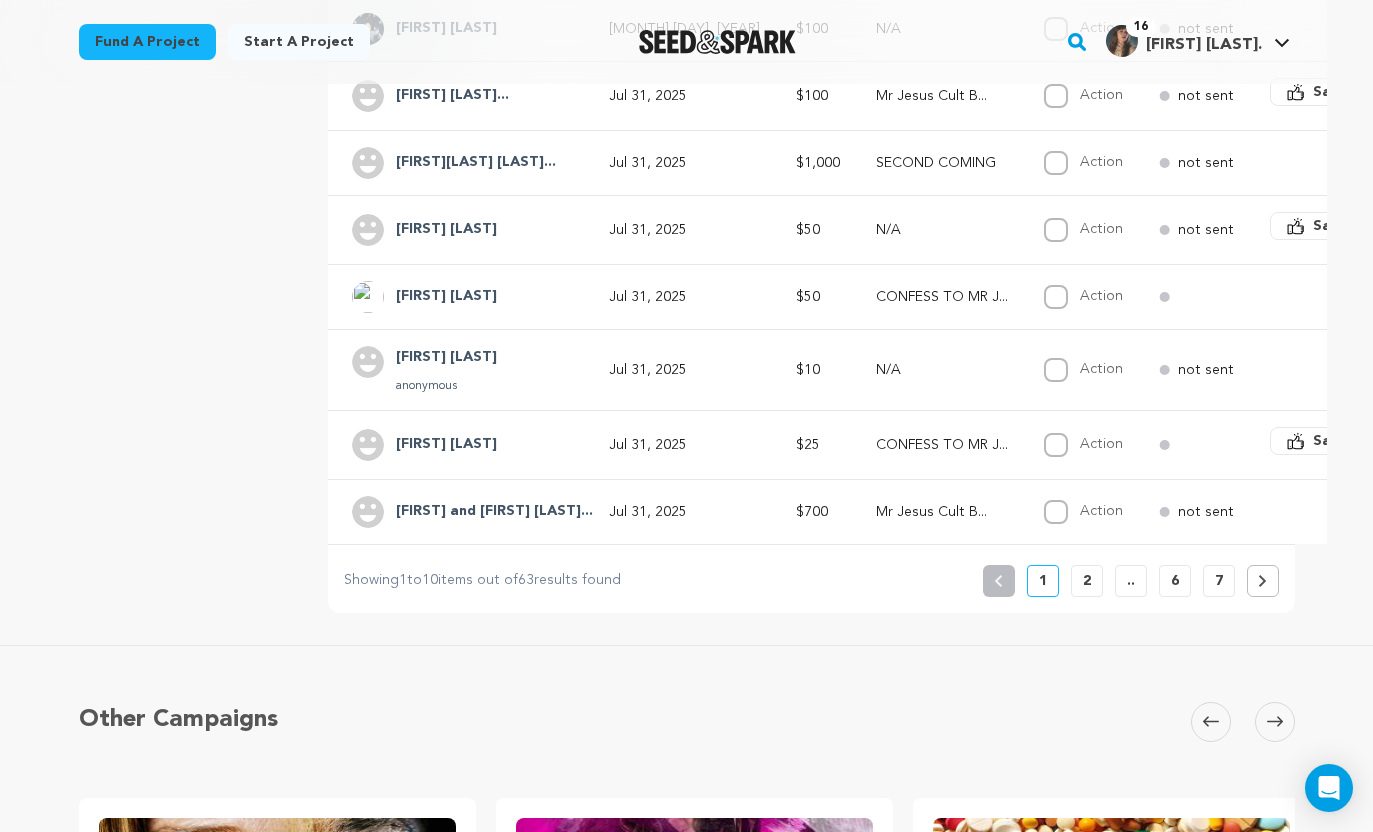 scroll, scrollTop: 1130, scrollLeft: 0, axis: vertical 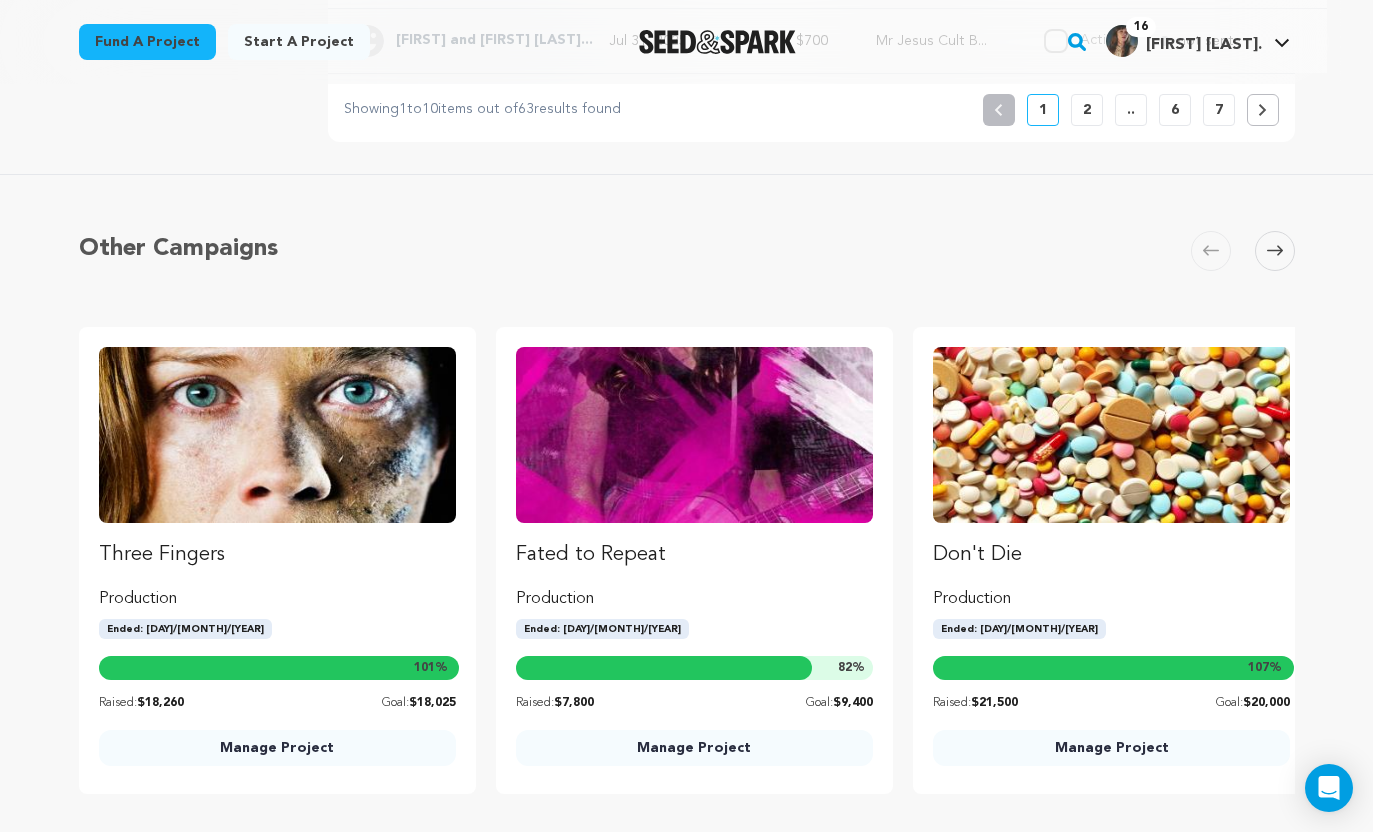 click on "7" at bounding box center [1219, 110] 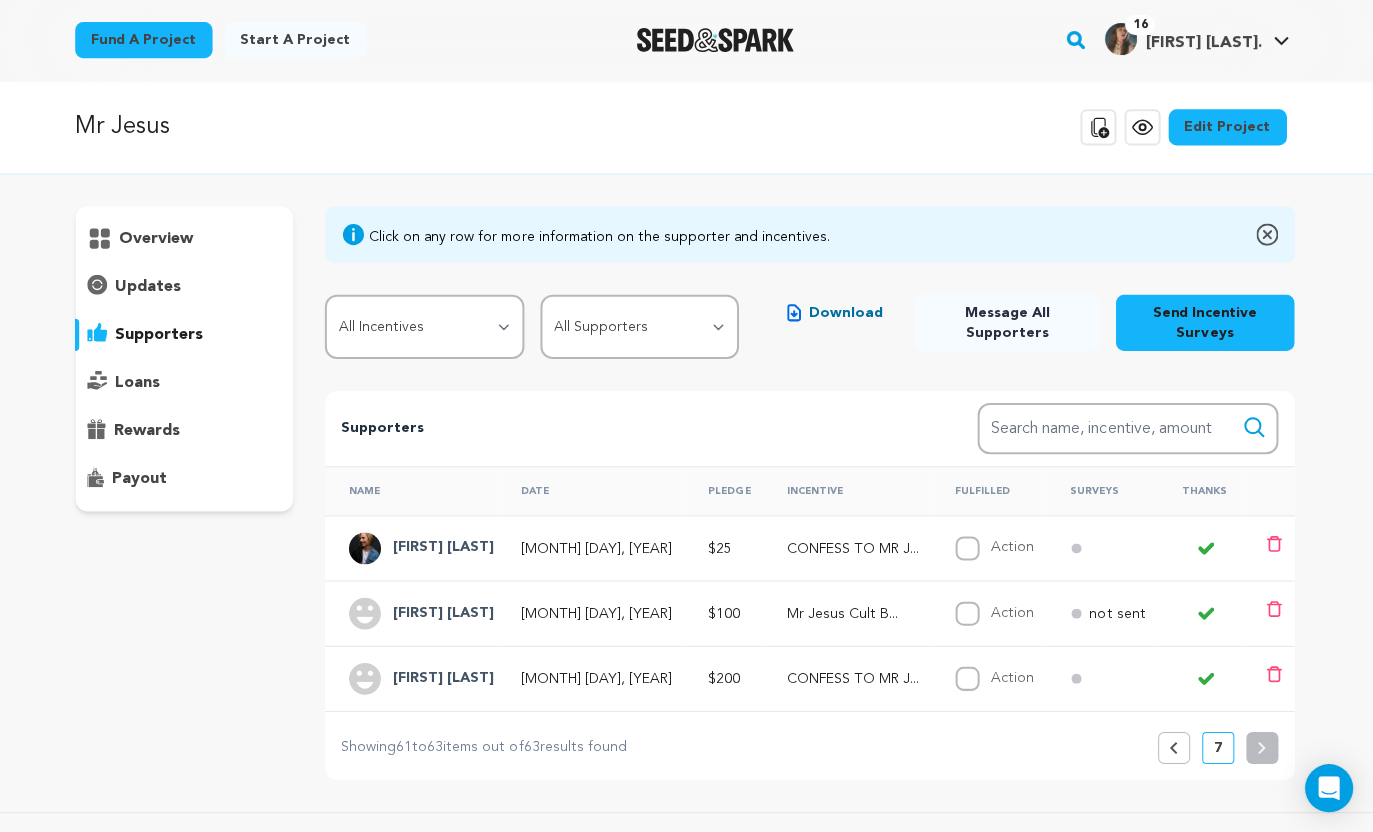 scroll, scrollTop: 2, scrollLeft: 0, axis: vertical 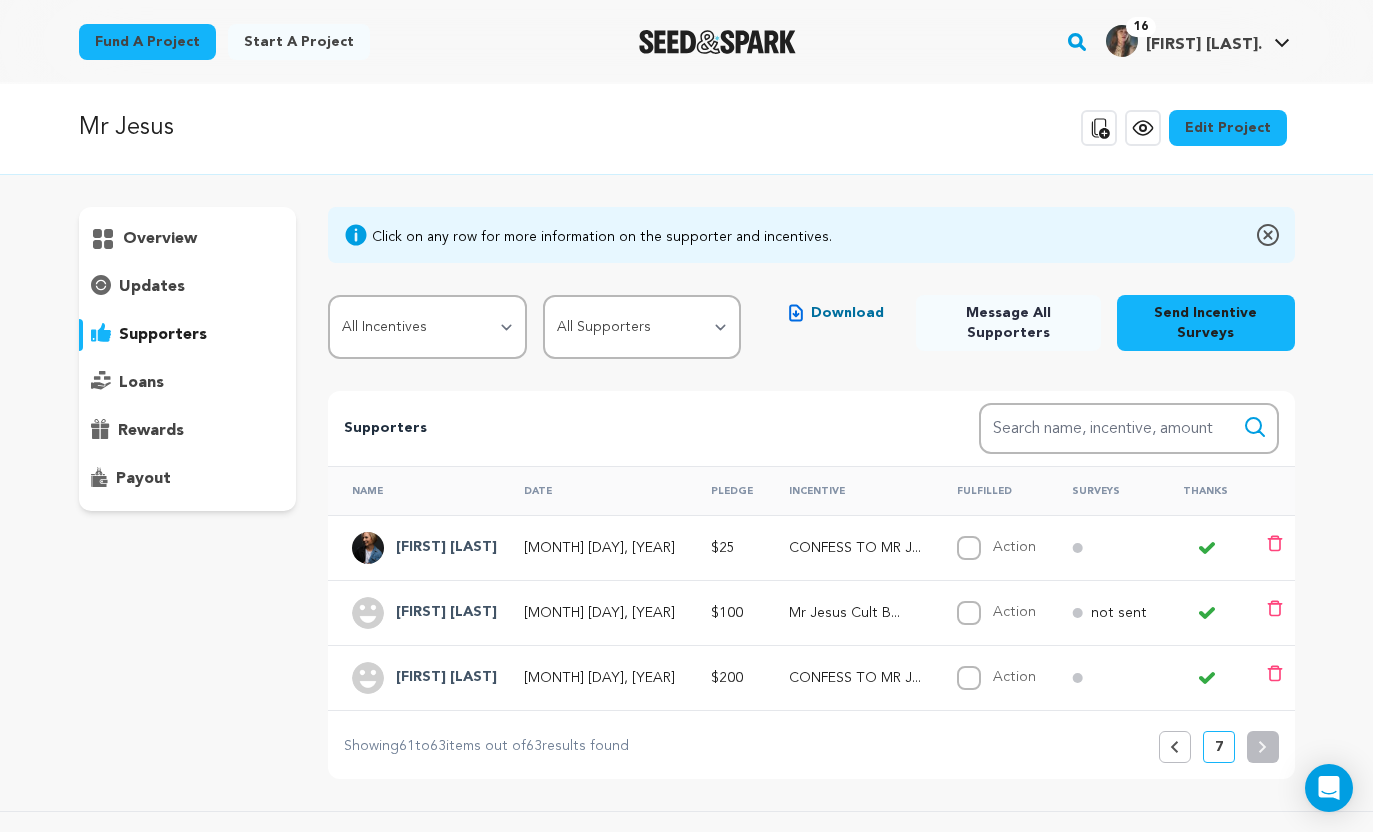 click 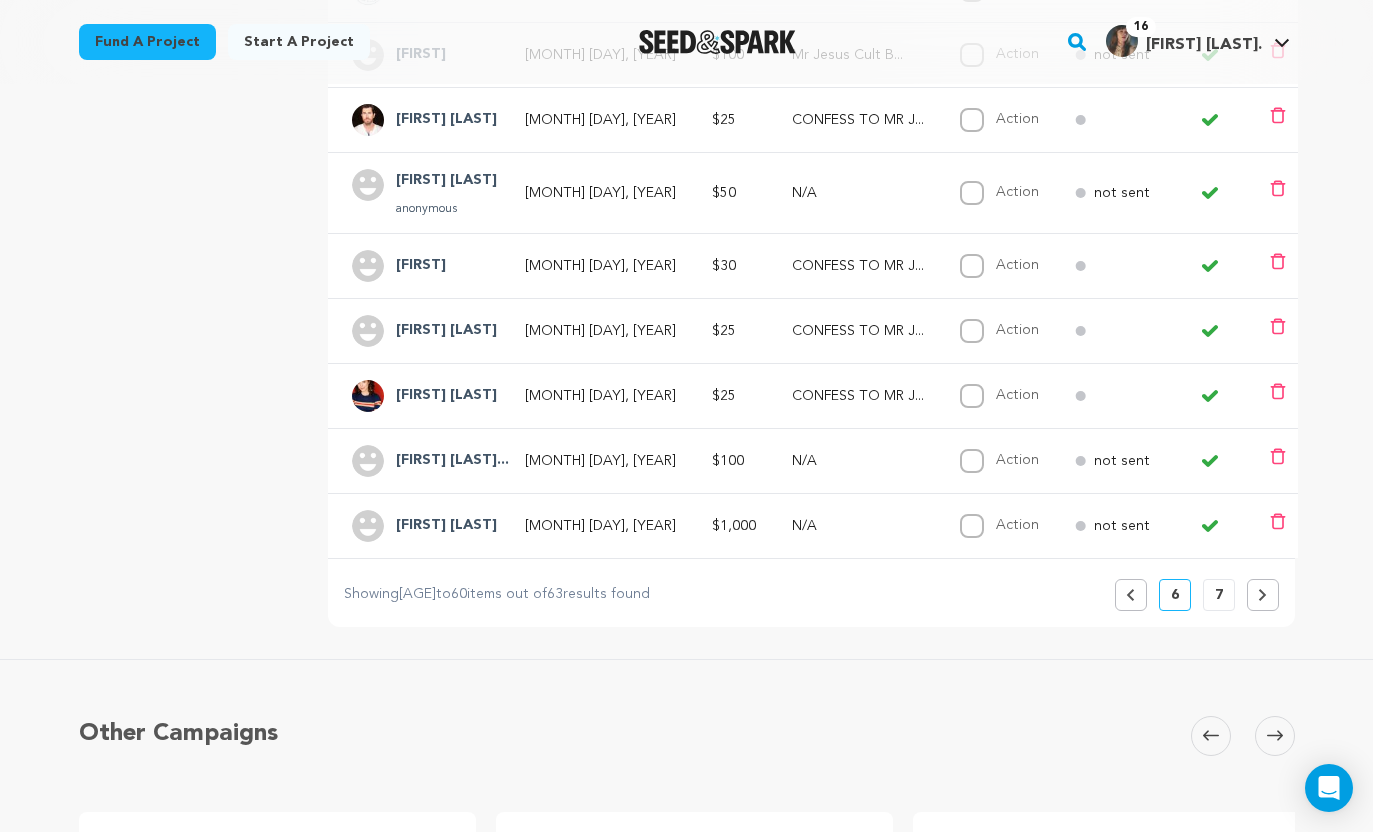 scroll, scrollTop: 623, scrollLeft: 0, axis: vertical 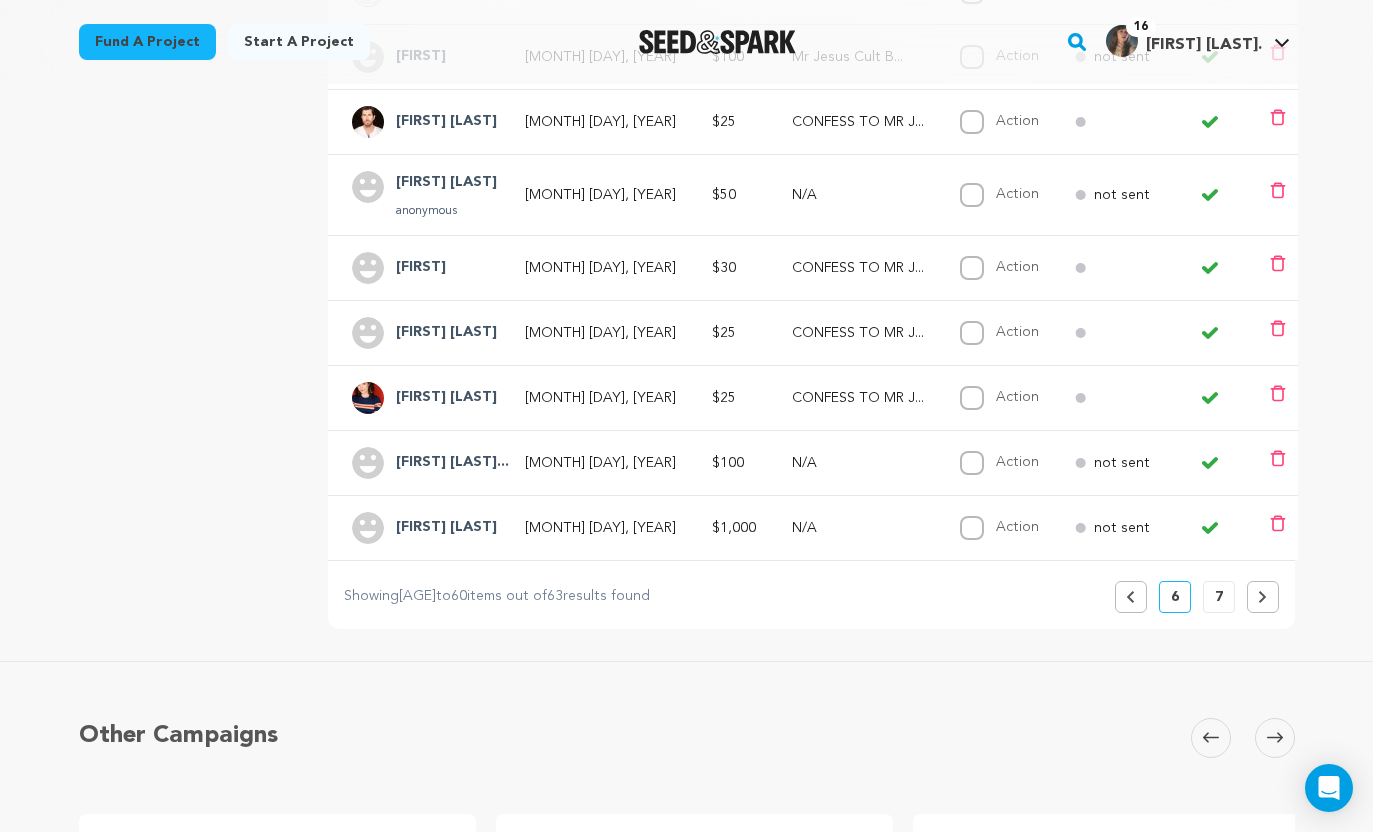click on "$100" at bounding box center (728, 463) 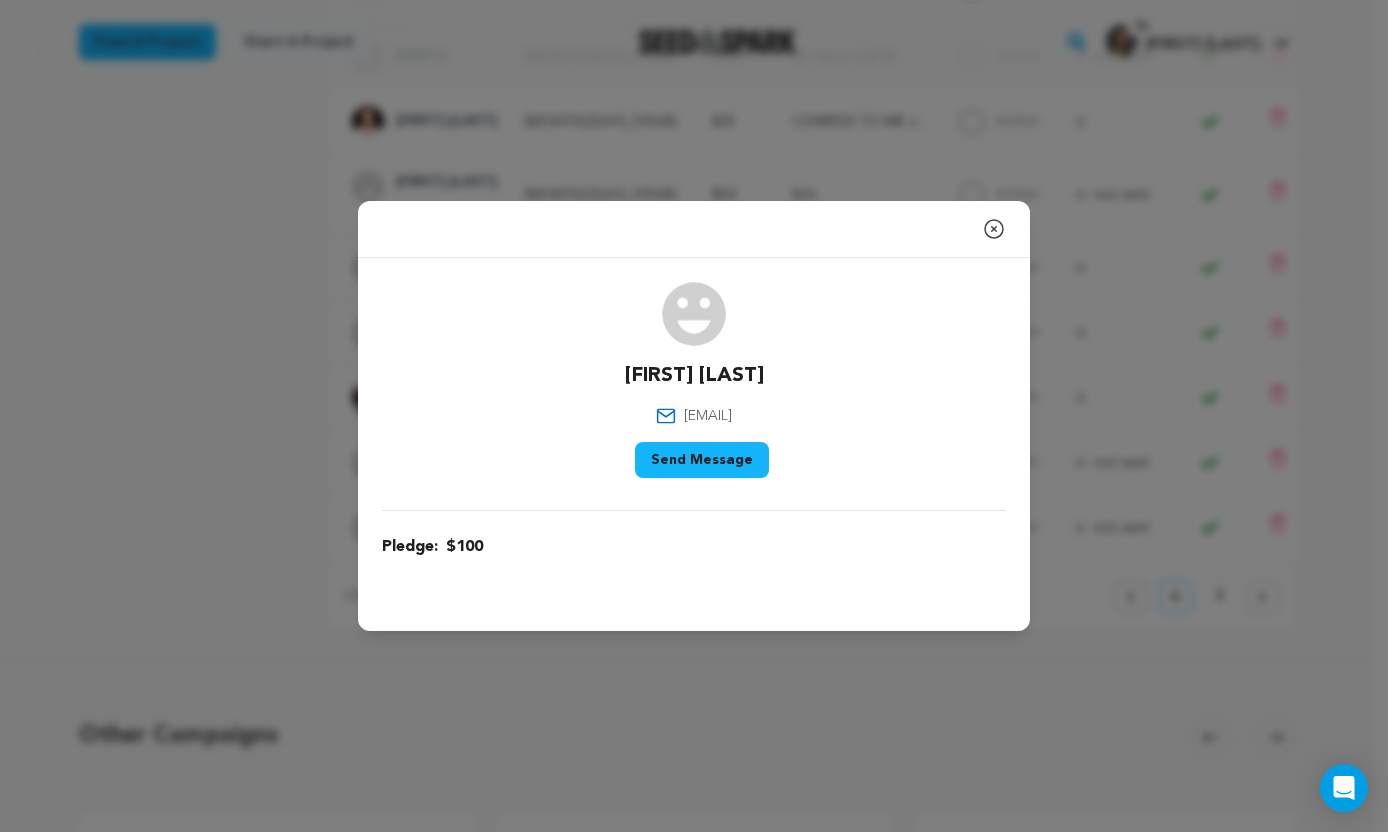 click 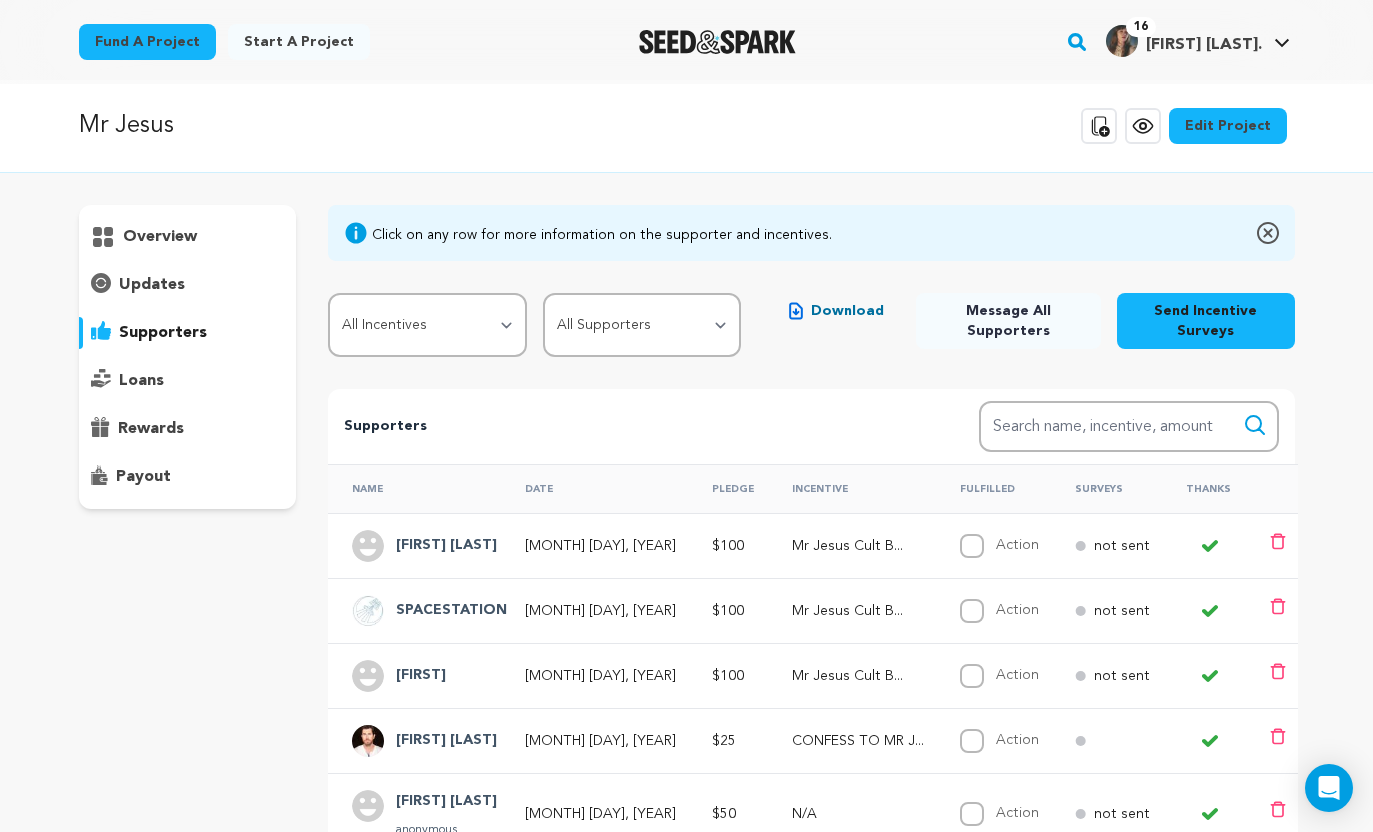 scroll, scrollTop: 0, scrollLeft: 0, axis: both 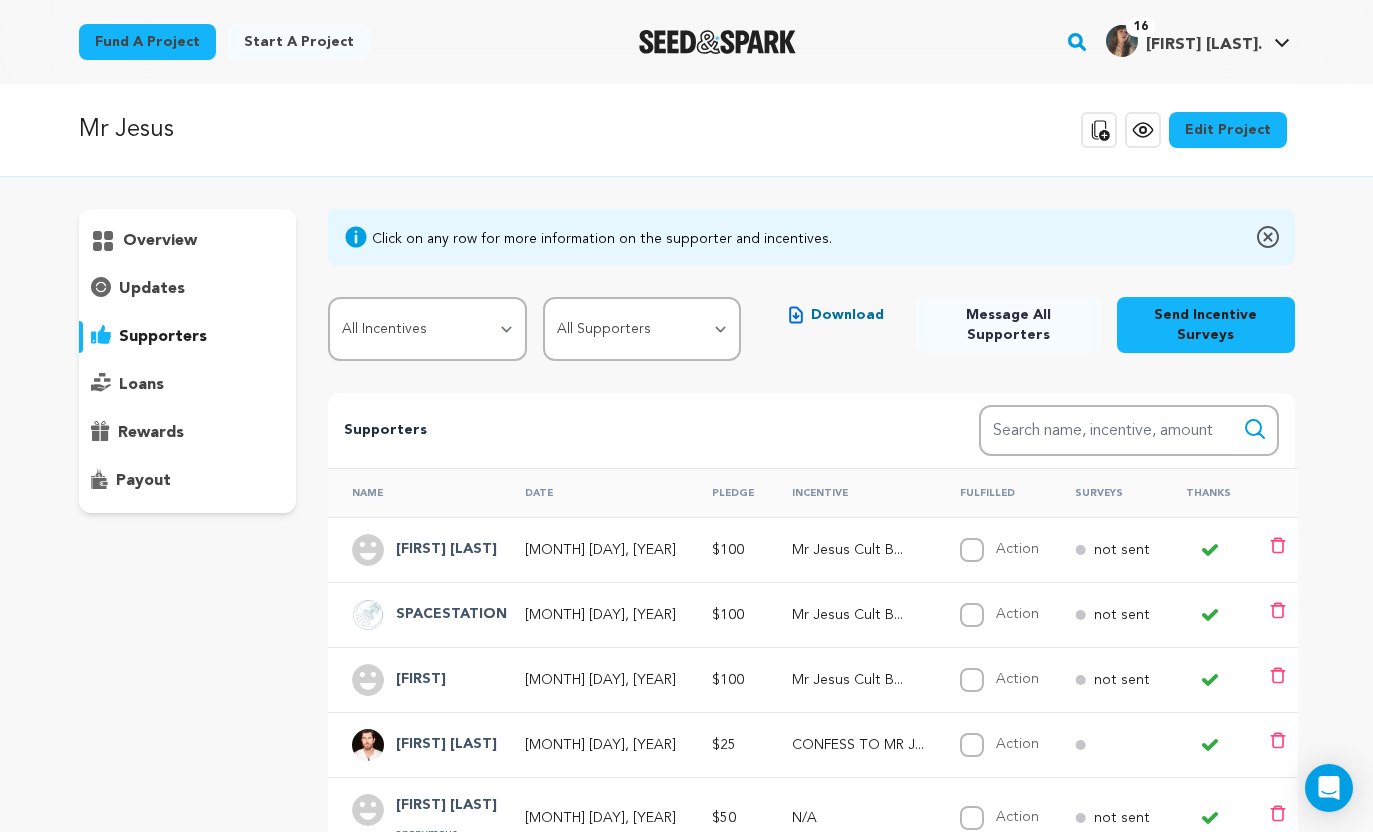 click on "overview" at bounding box center [160, 241] 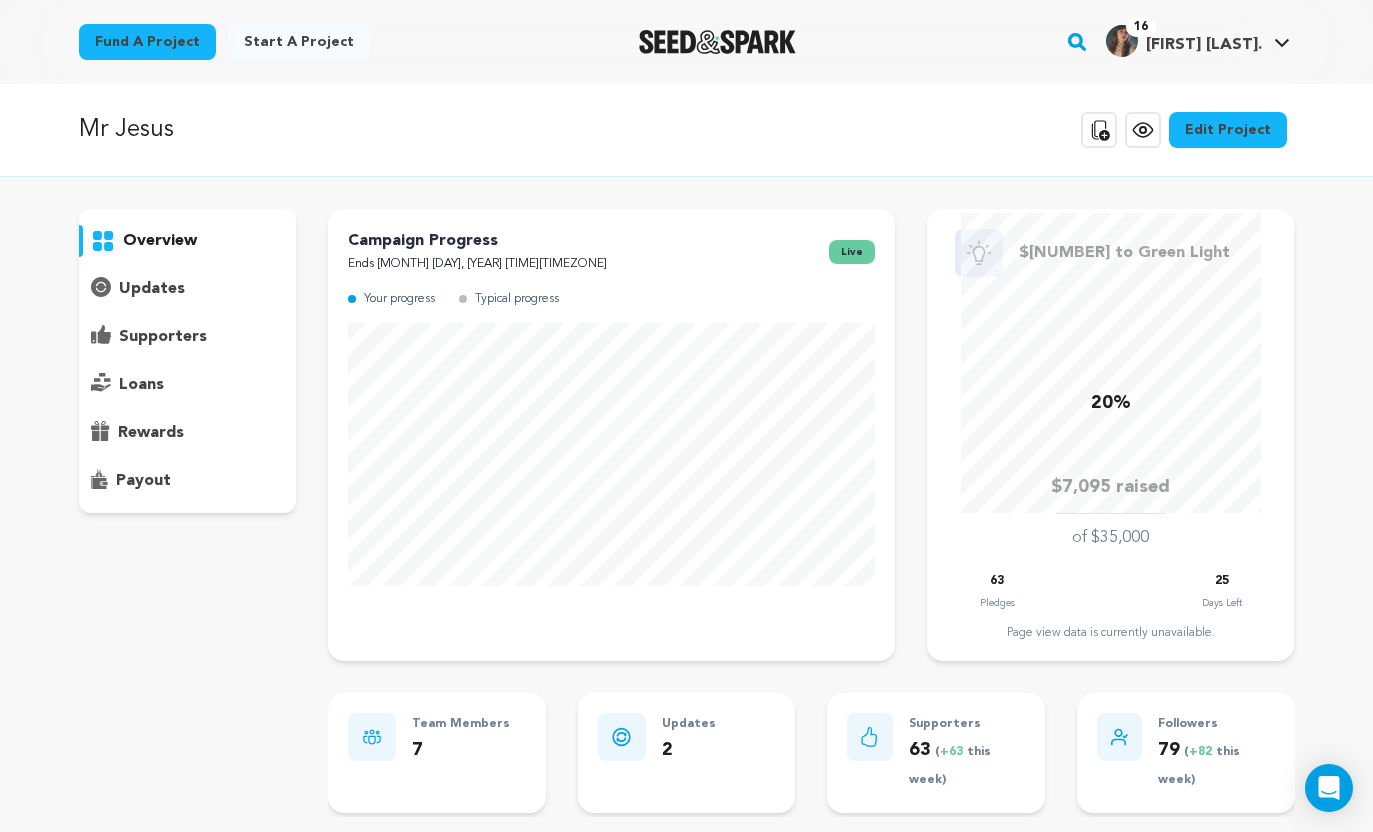 click 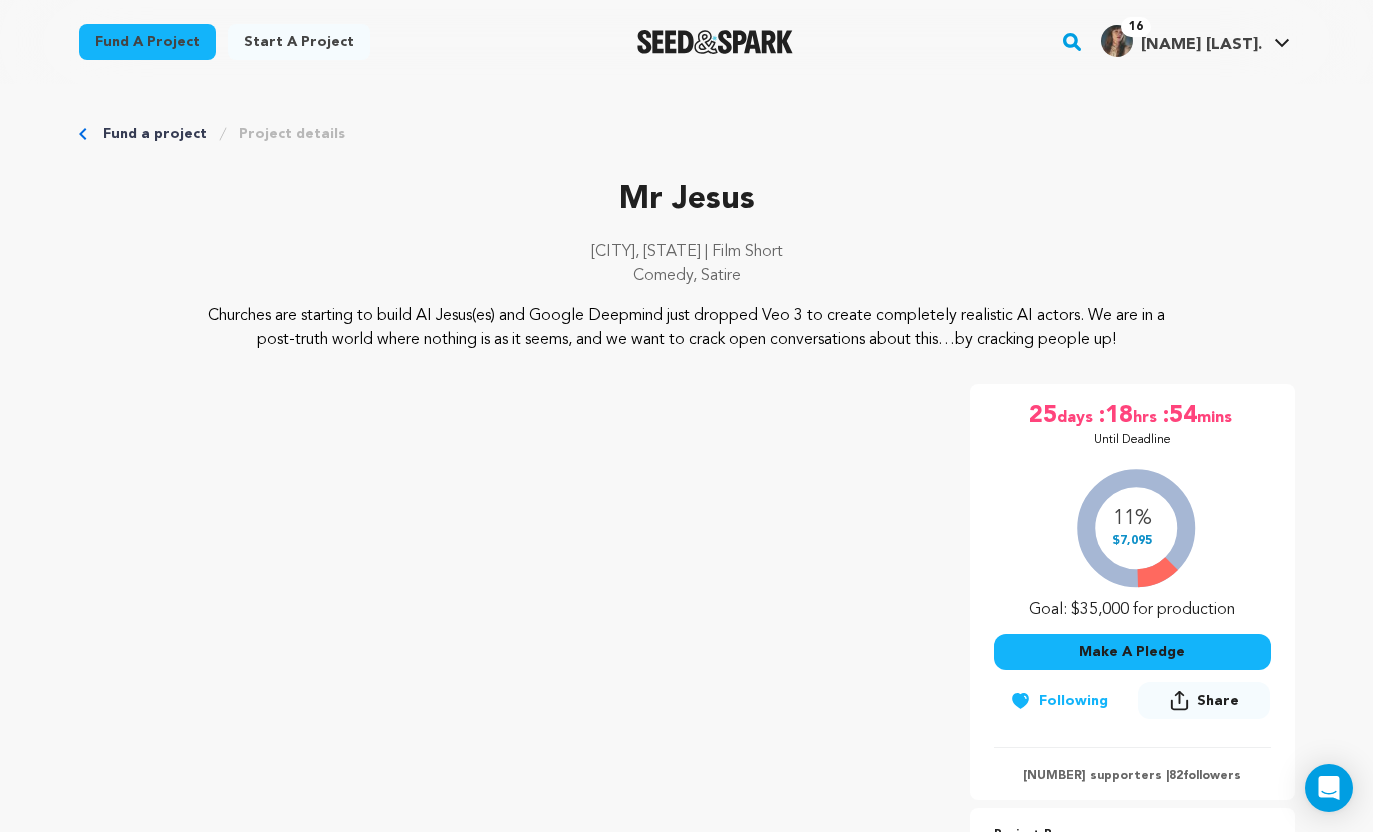 scroll, scrollTop: 0, scrollLeft: 0, axis: both 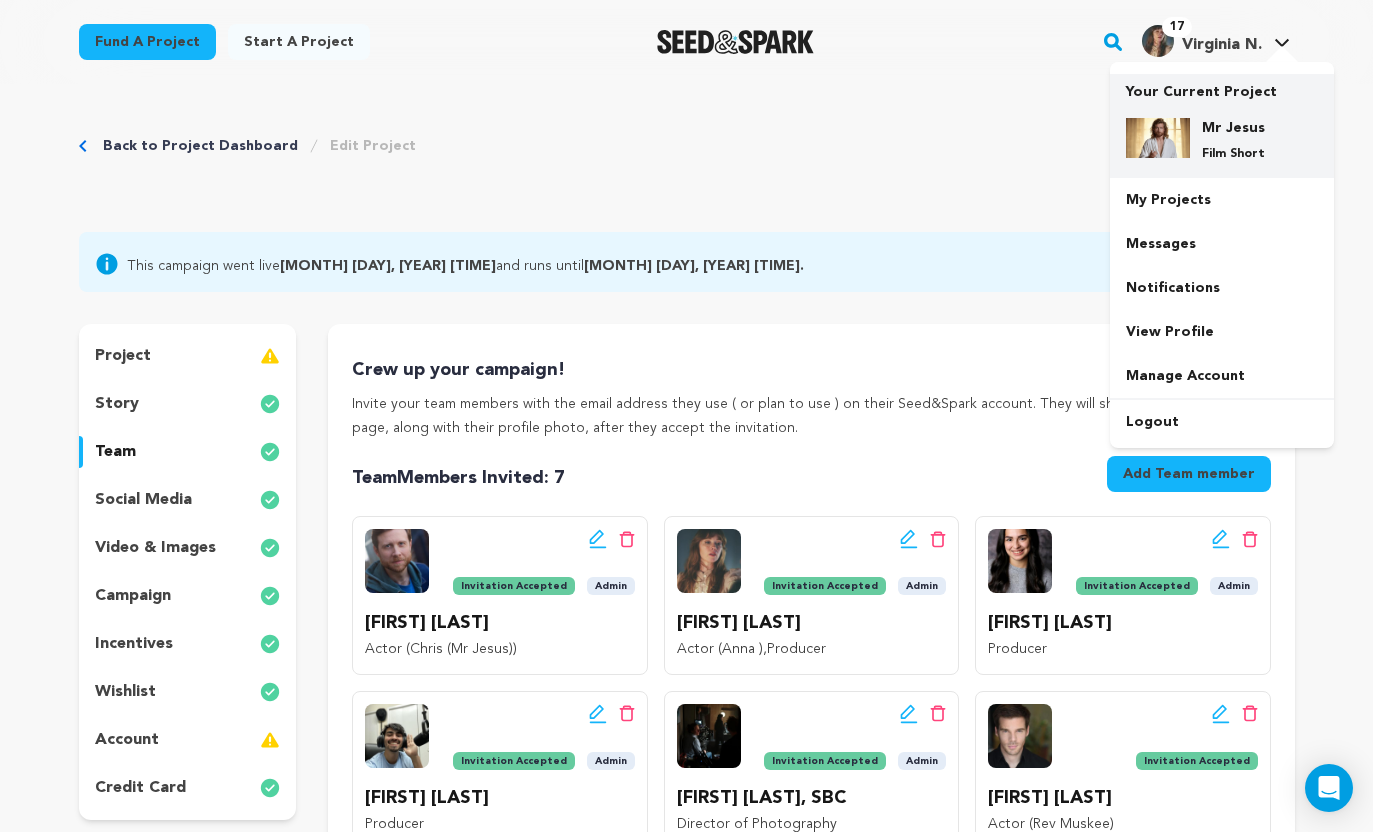 click on "Mr Jesus" at bounding box center [1238, 128] 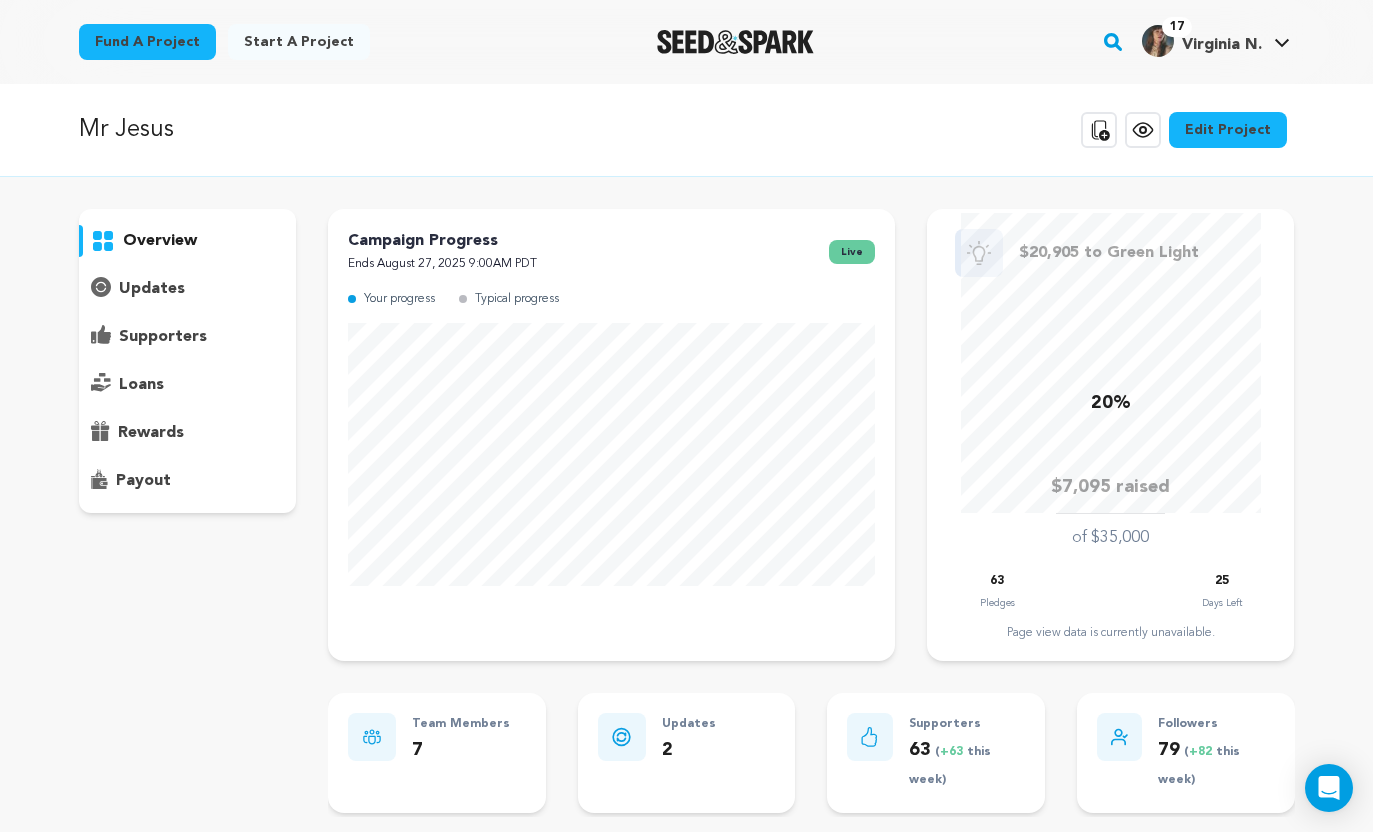 scroll, scrollTop: 0, scrollLeft: 0, axis: both 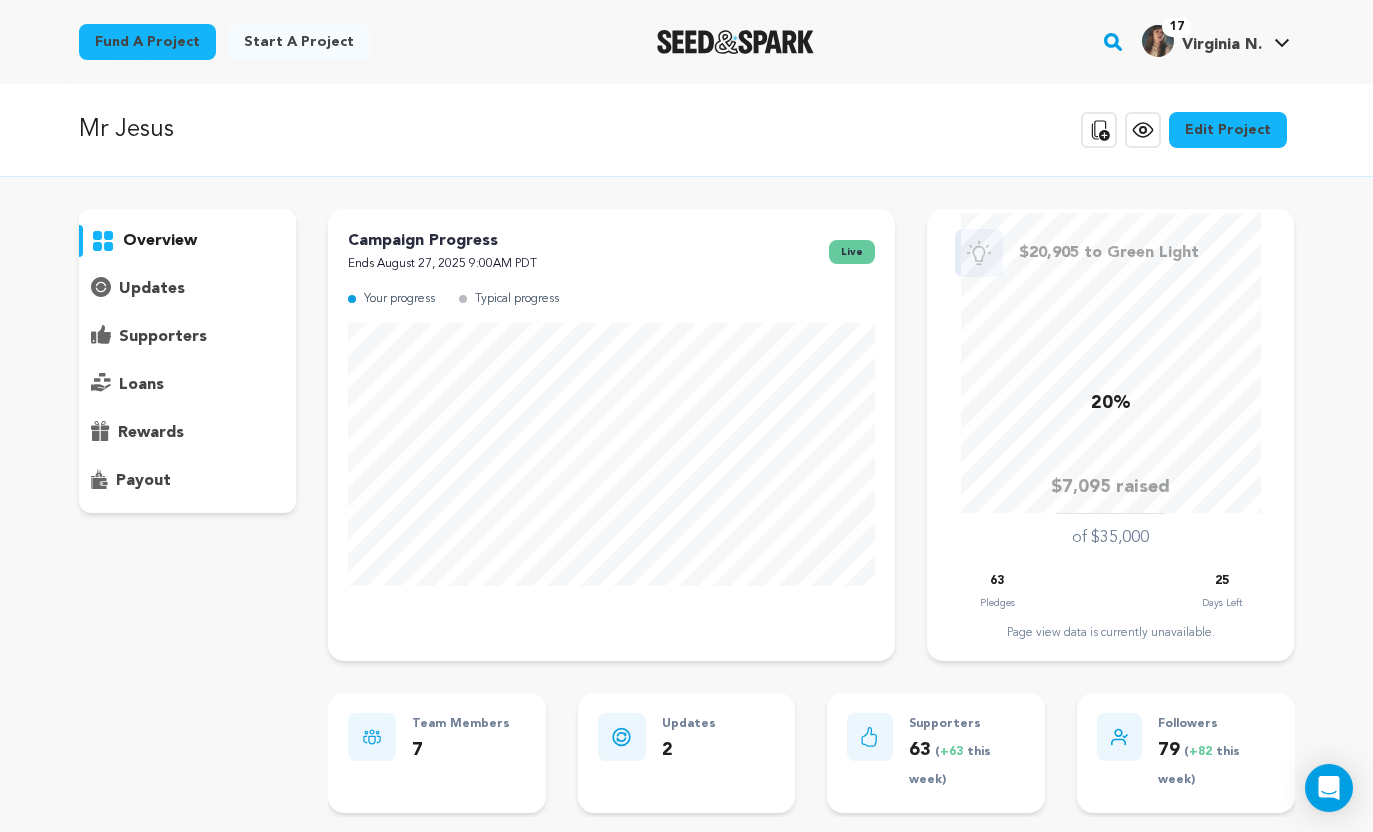 click on "Edit Project" at bounding box center [1228, 130] 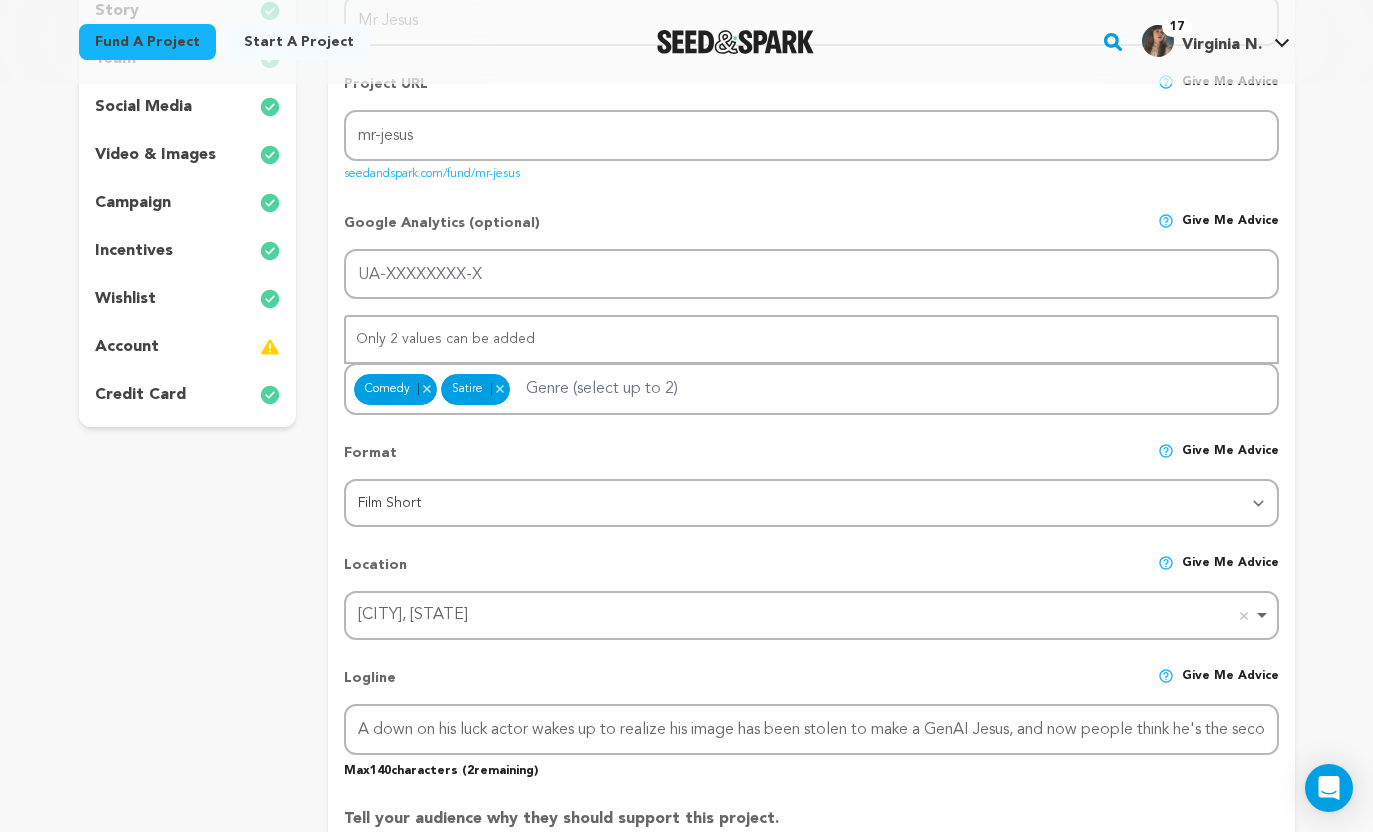 scroll, scrollTop: 142, scrollLeft: 0, axis: vertical 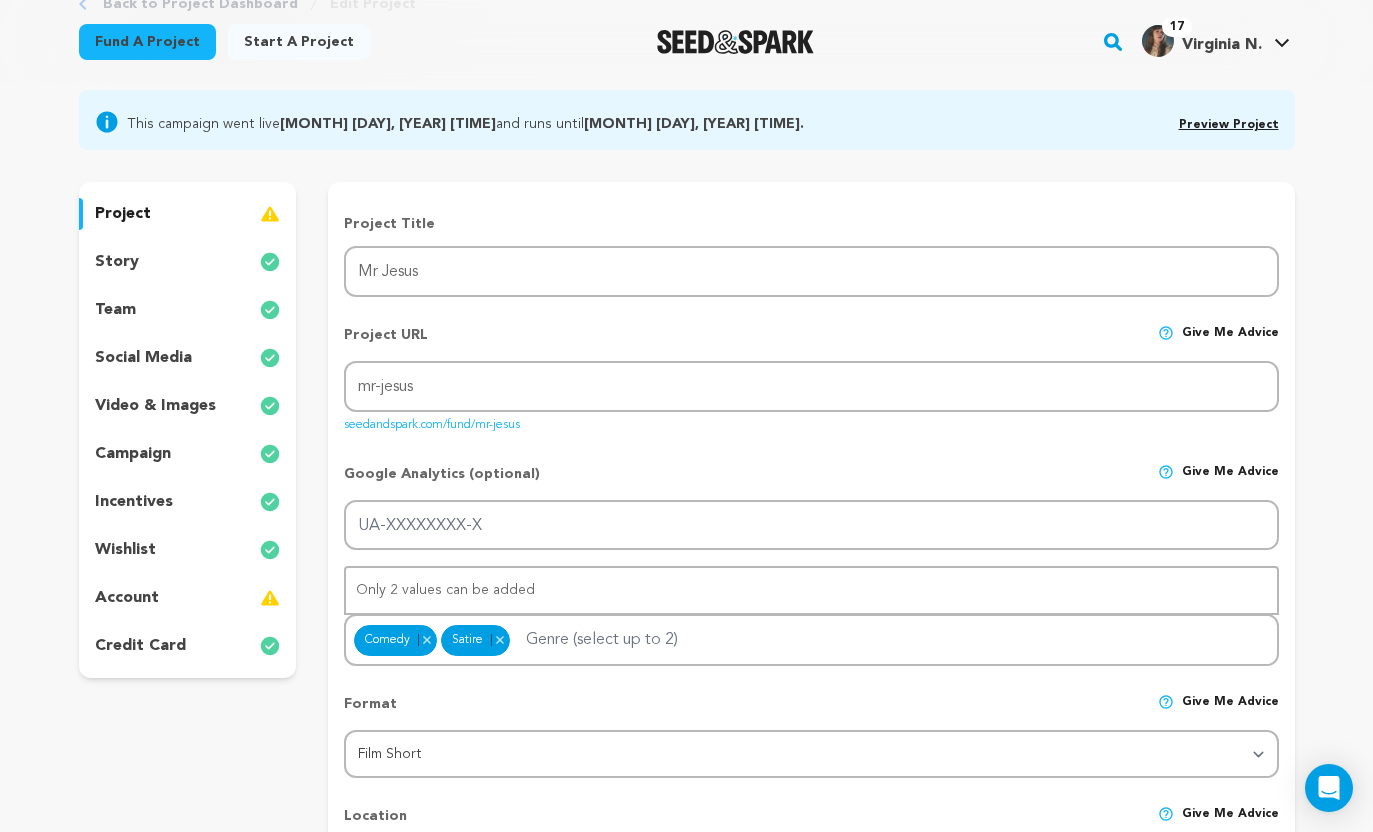 click on "social media" at bounding box center (188, 358) 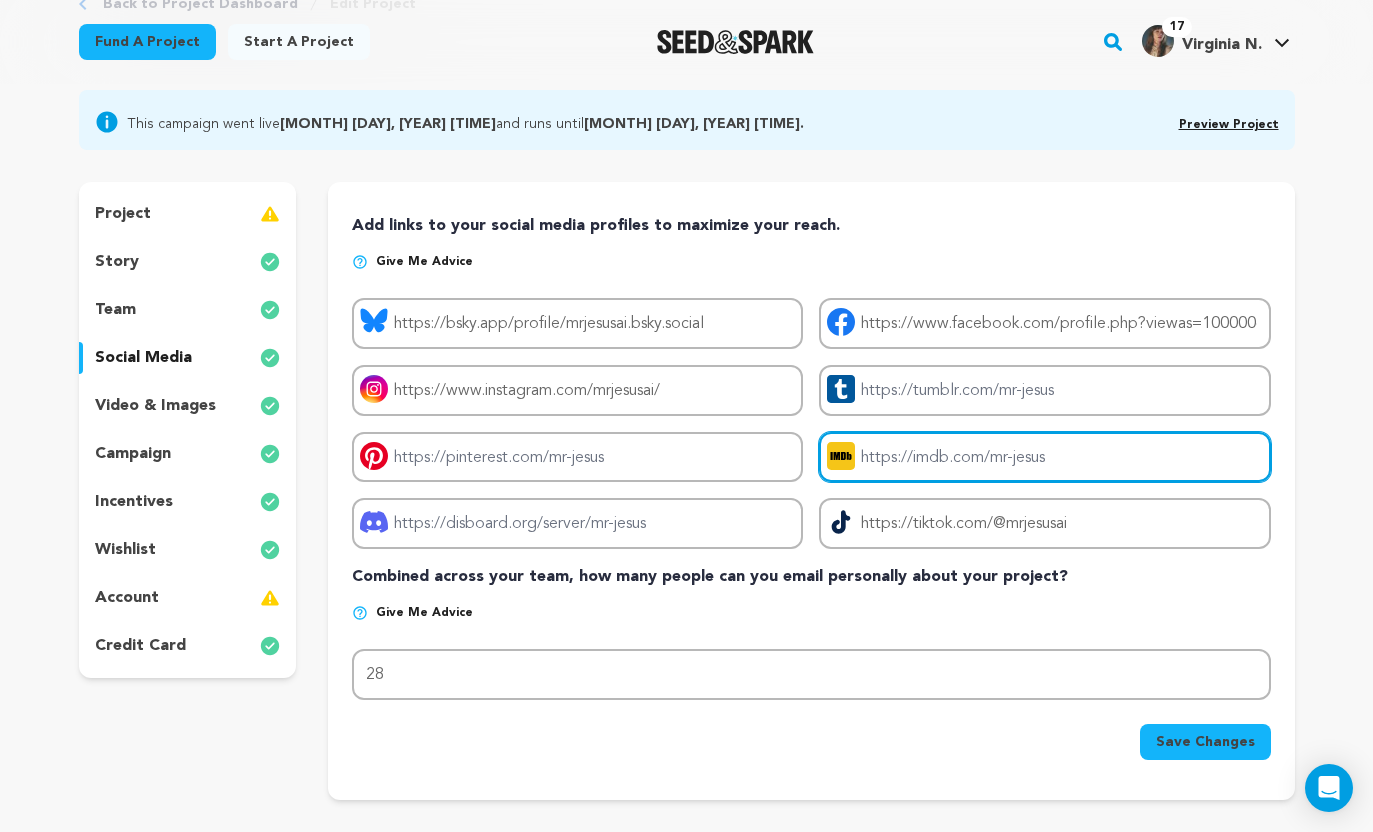 click on "Project imdb link" at bounding box center (1044, 457) 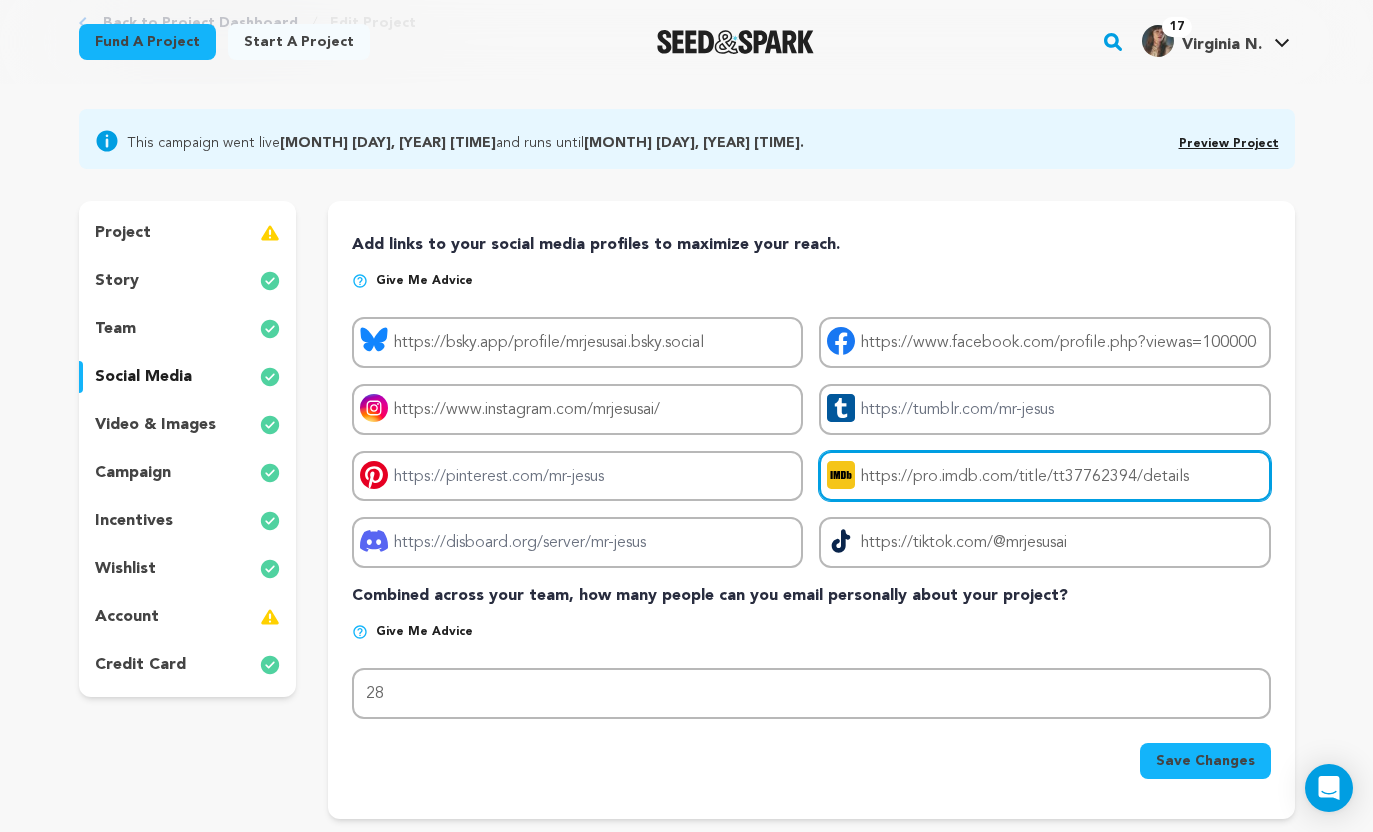scroll, scrollTop: 124, scrollLeft: 0, axis: vertical 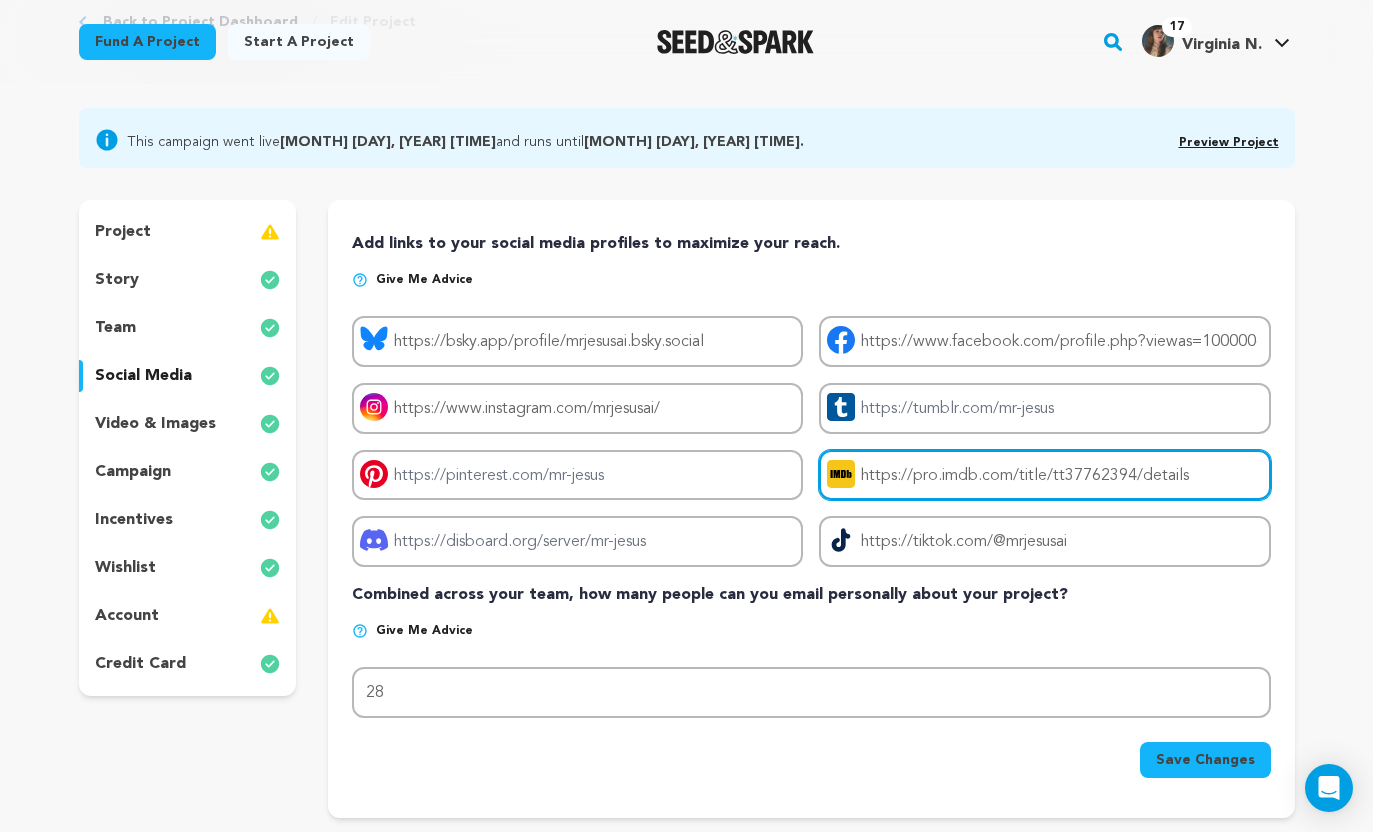 type on "https://pro.imdb.com/title/tt37762394/details" 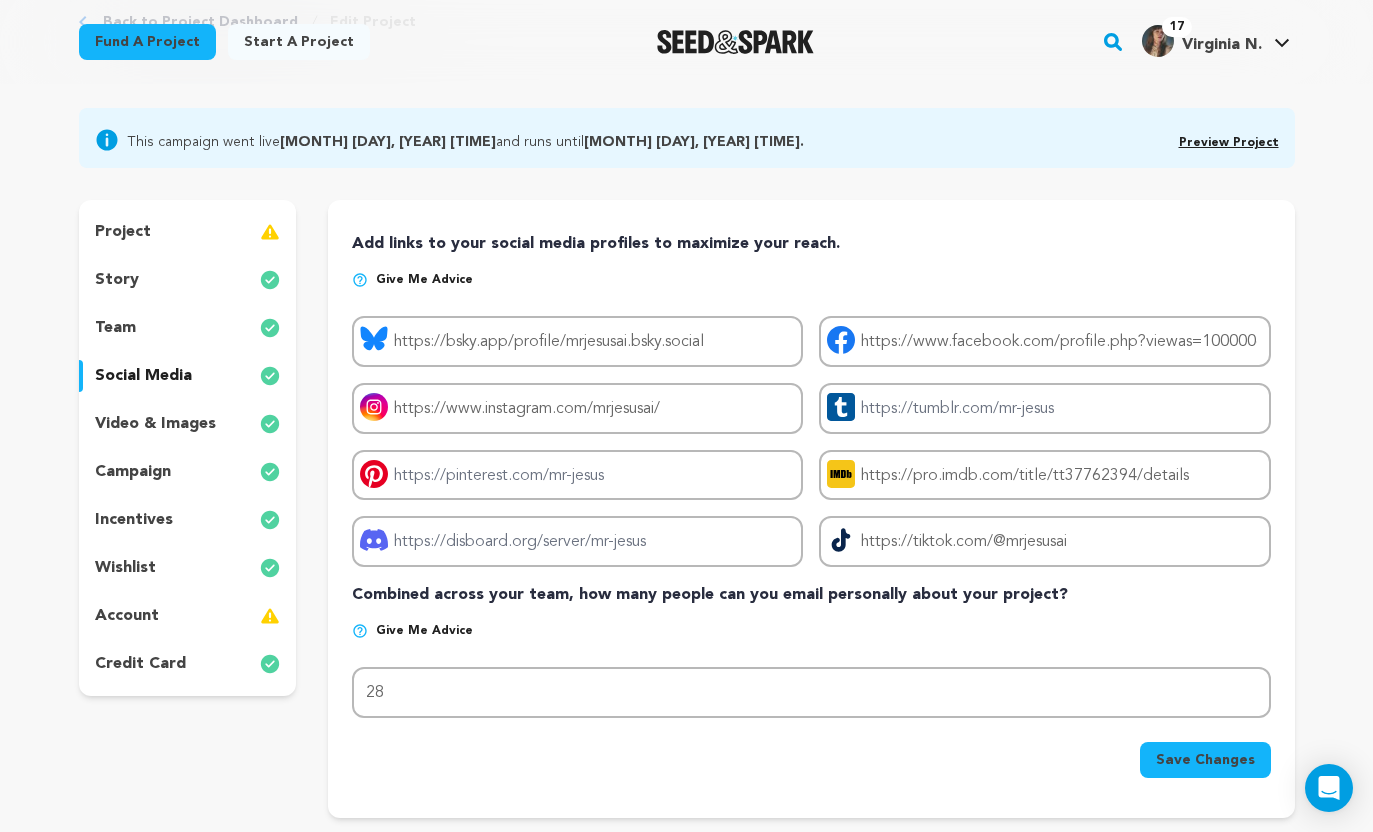 click on "Save Changes" at bounding box center (1205, 760) 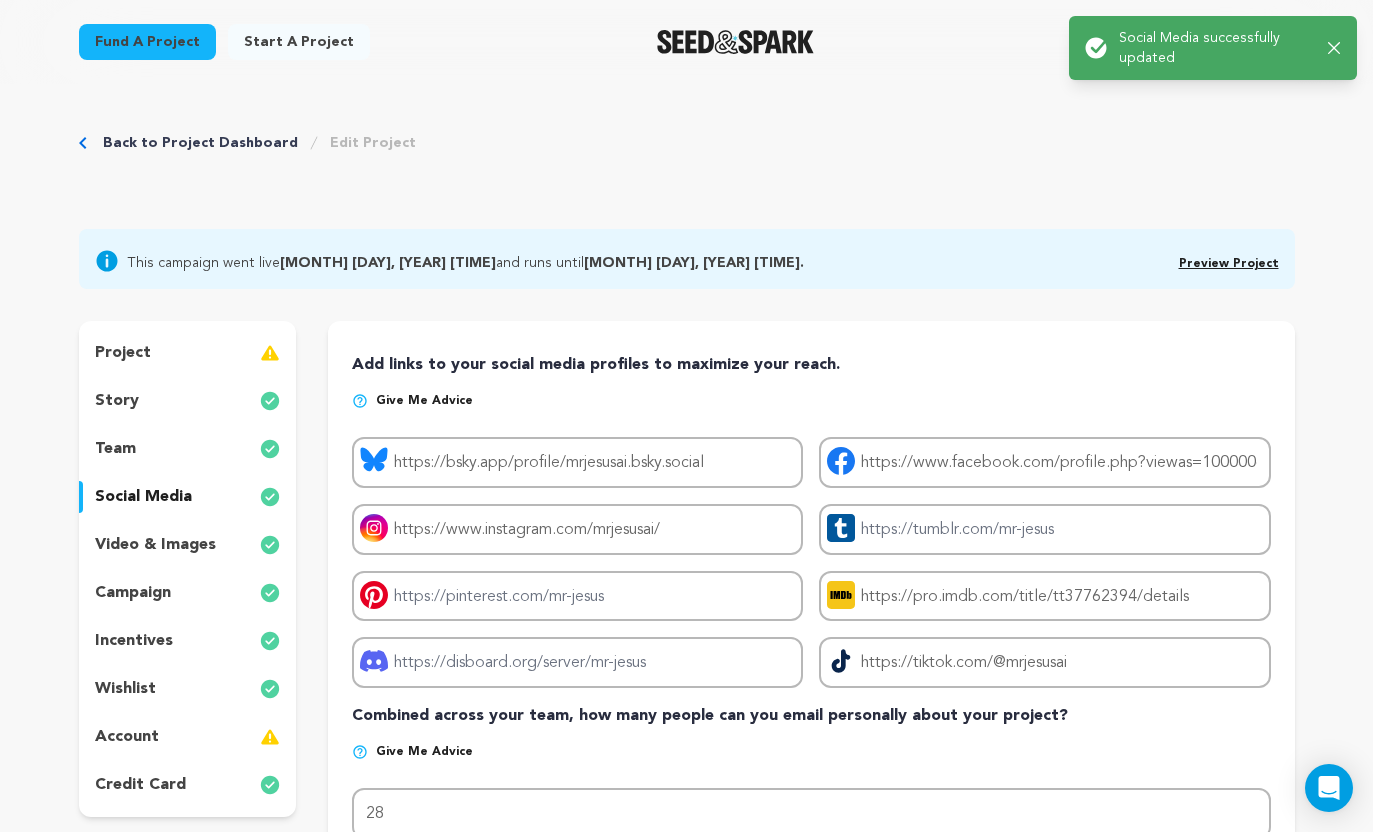 scroll, scrollTop: 0, scrollLeft: 0, axis: both 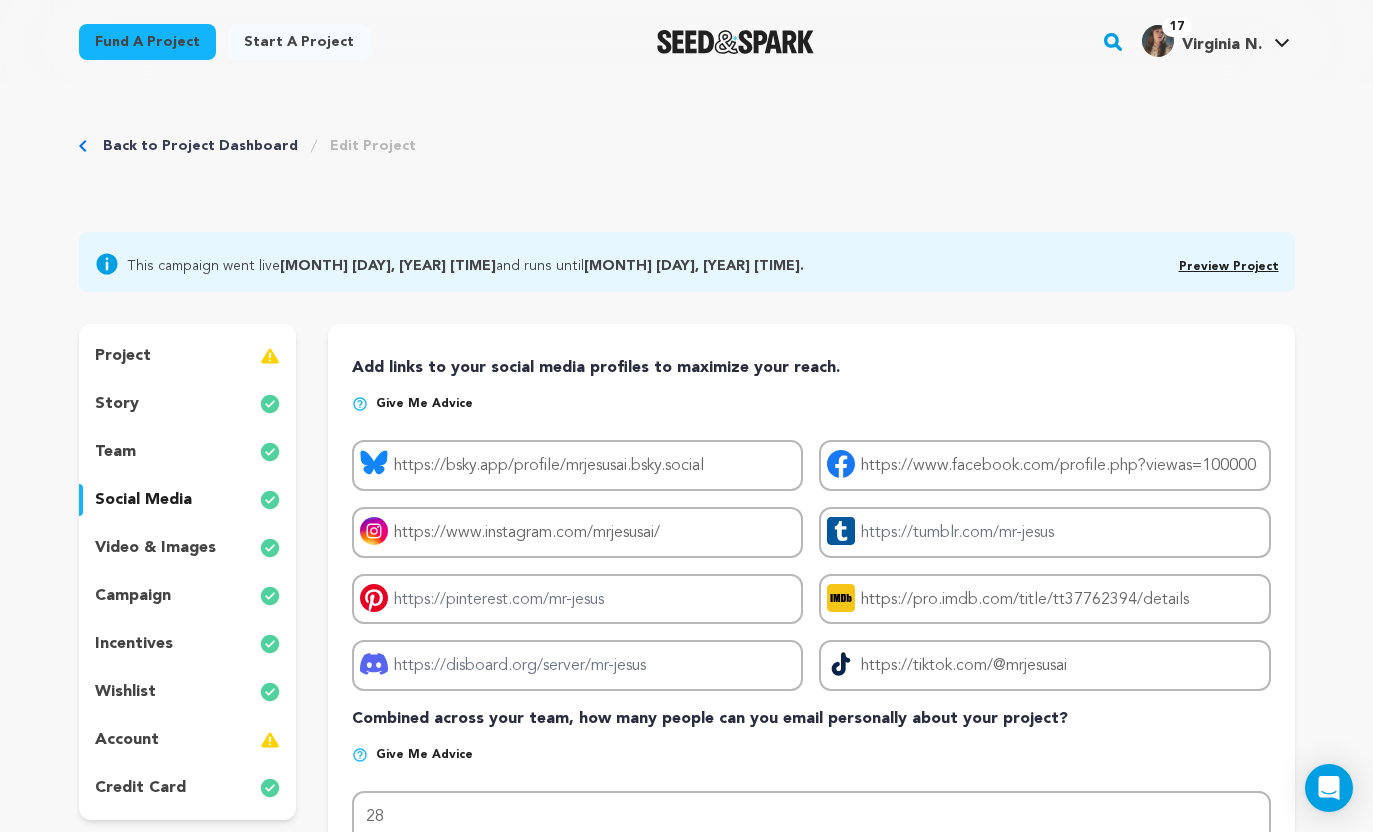 click at bounding box center (360, 404) 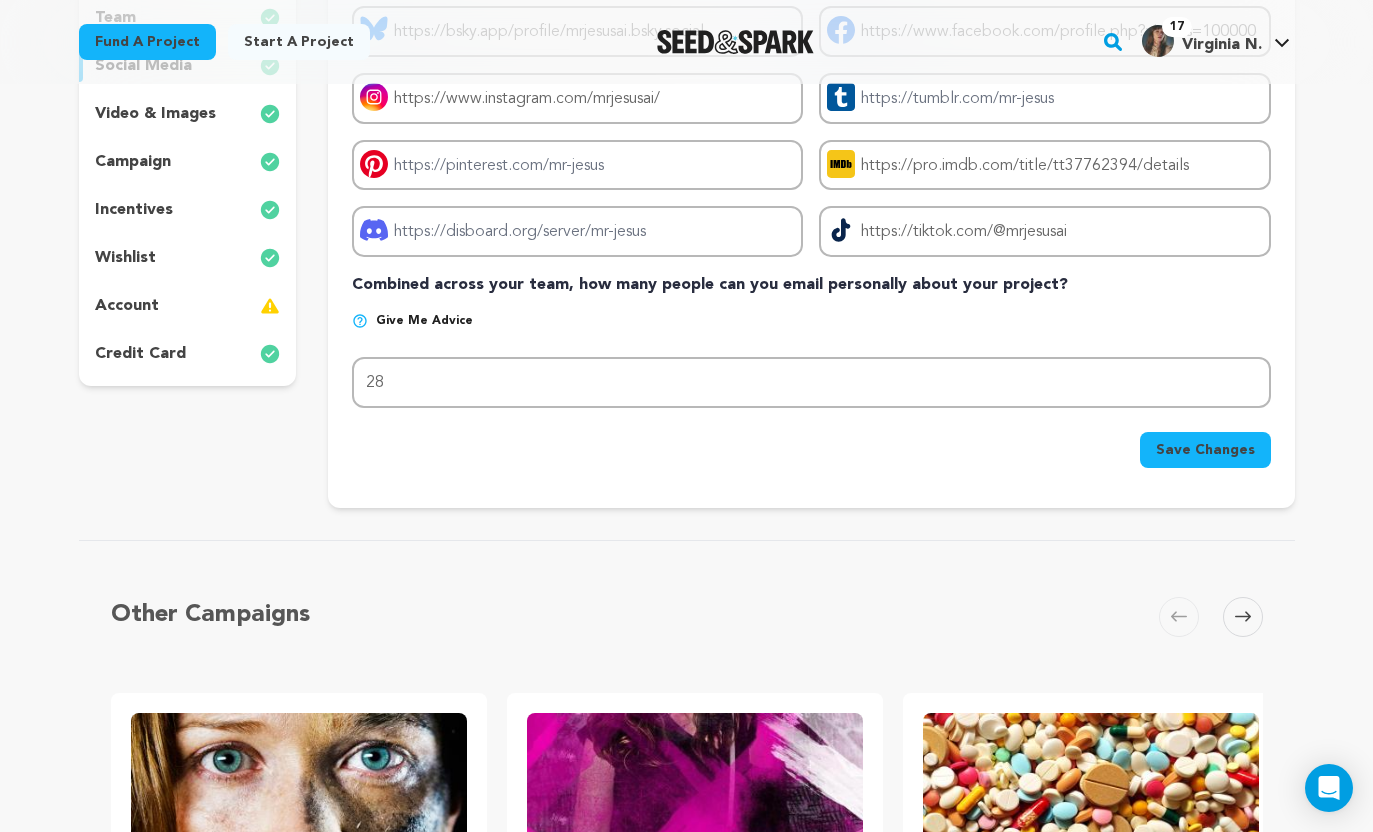 scroll, scrollTop: 323, scrollLeft: 0, axis: vertical 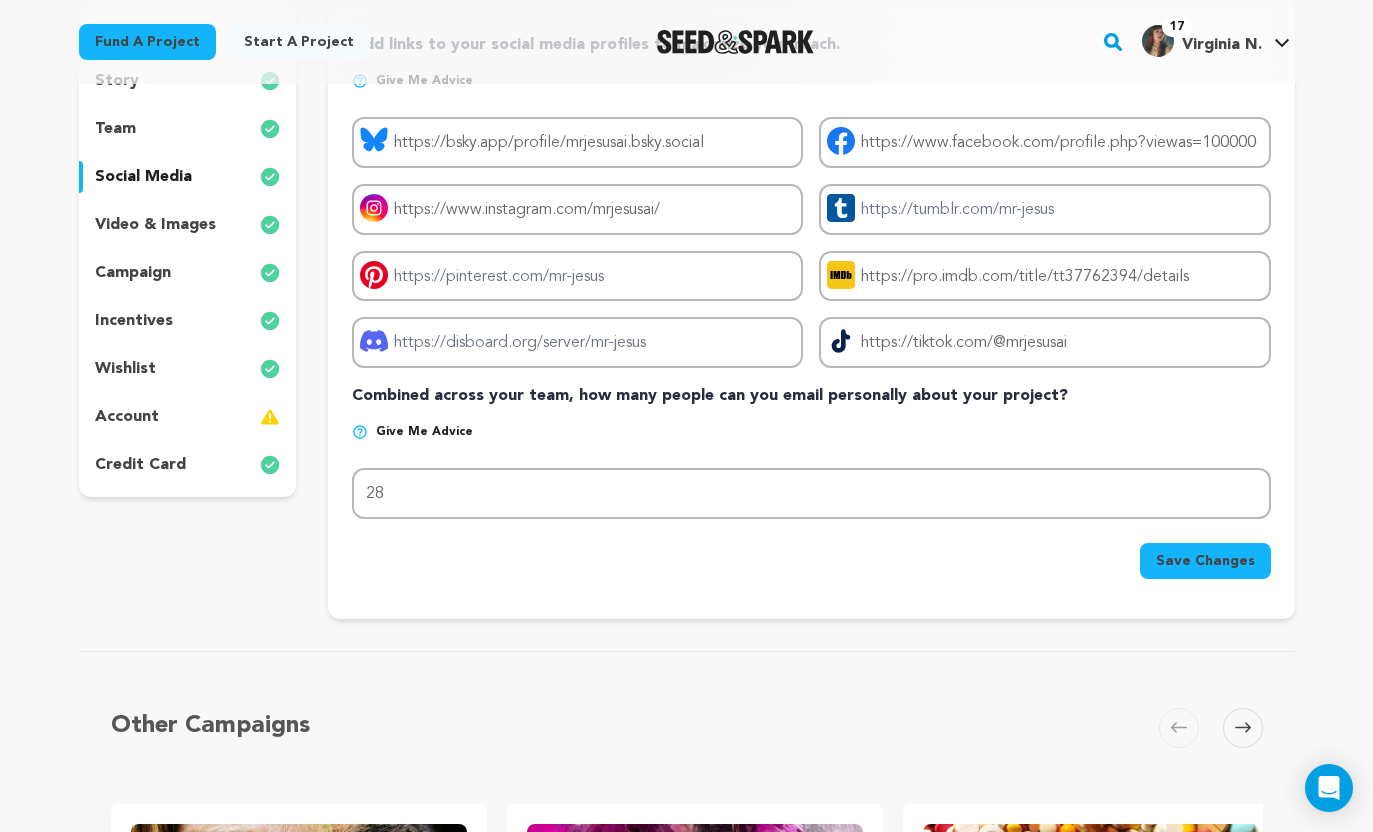 click at bounding box center (1243, 728) 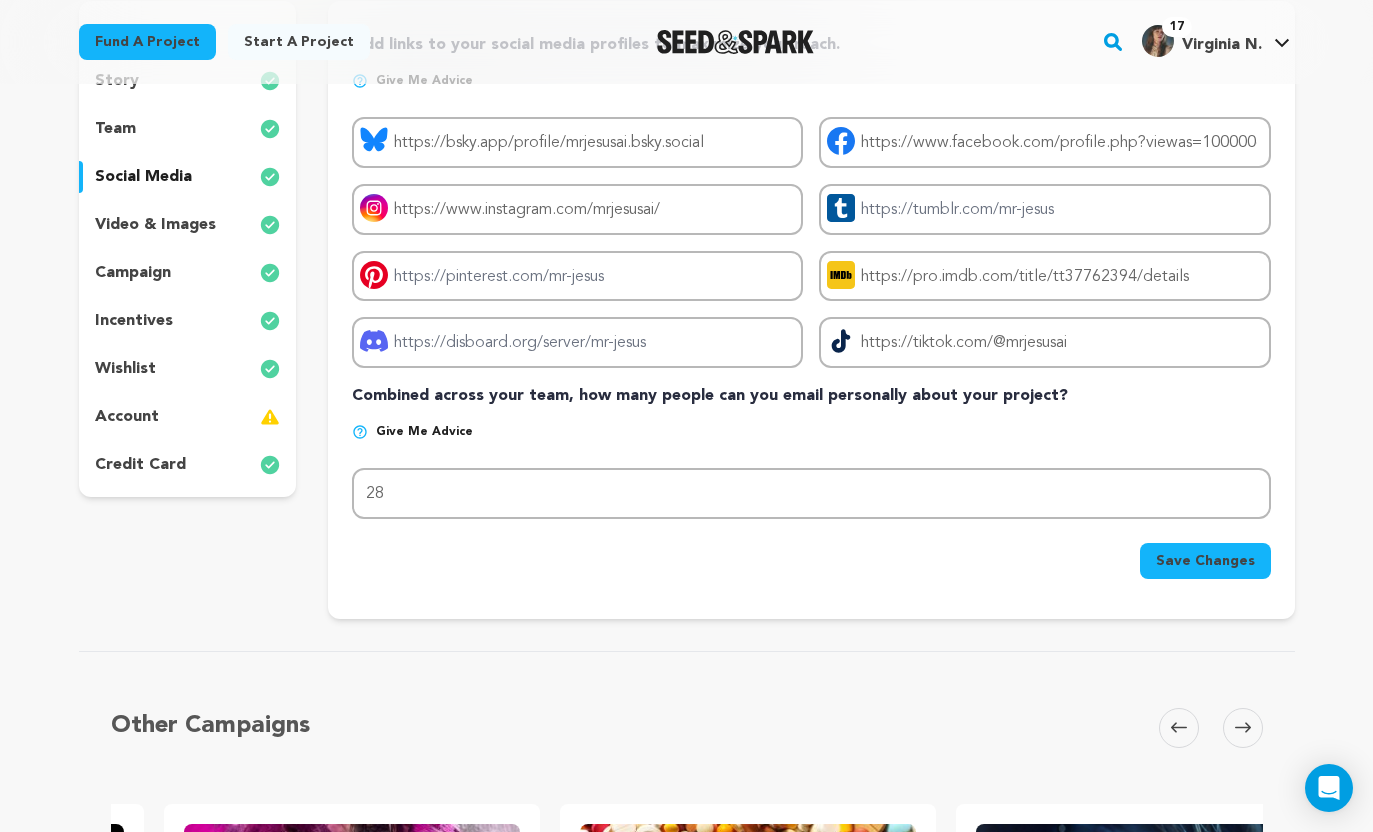 scroll, scrollTop: 0, scrollLeft: 396, axis: horizontal 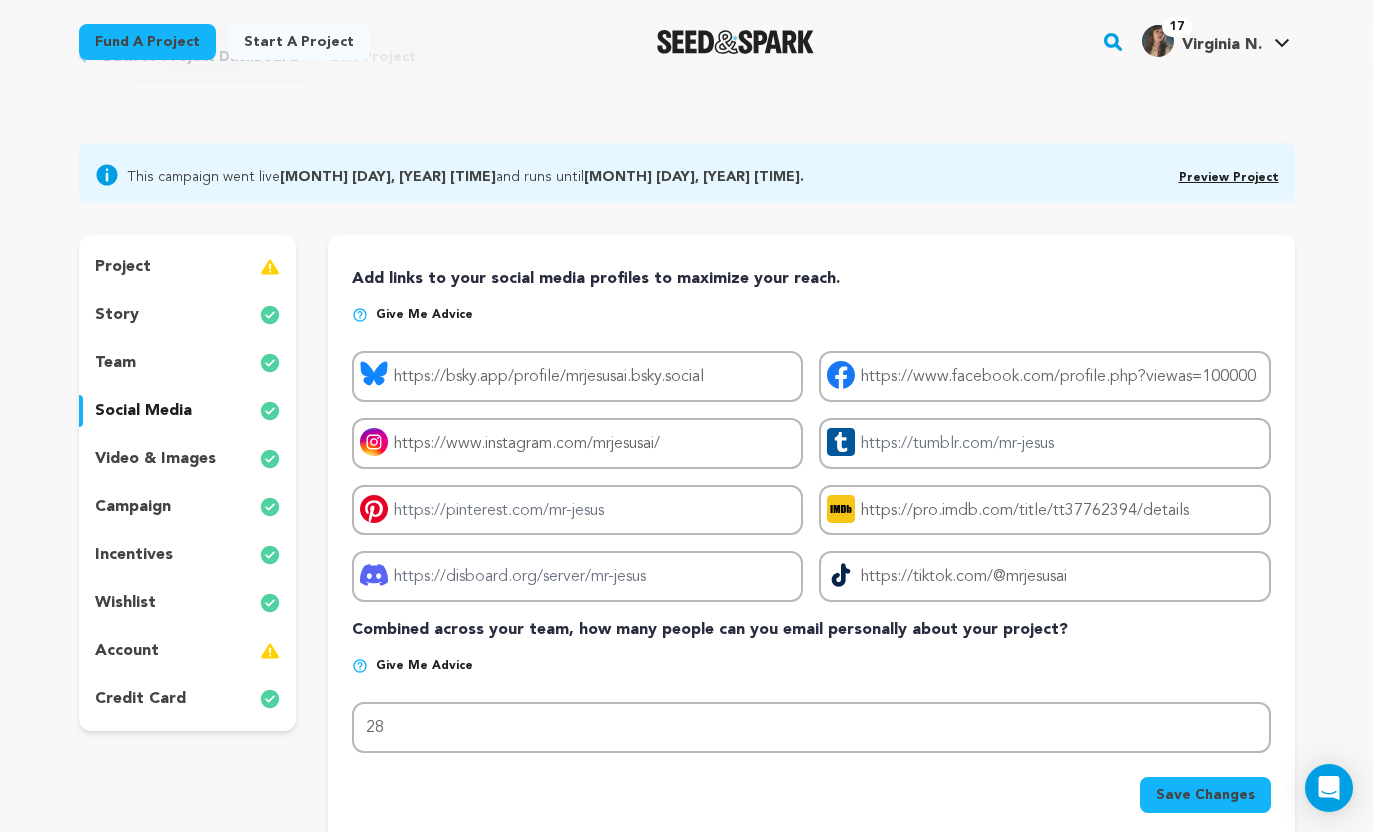 click on "Preview Project" at bounding box center (1229, 178) 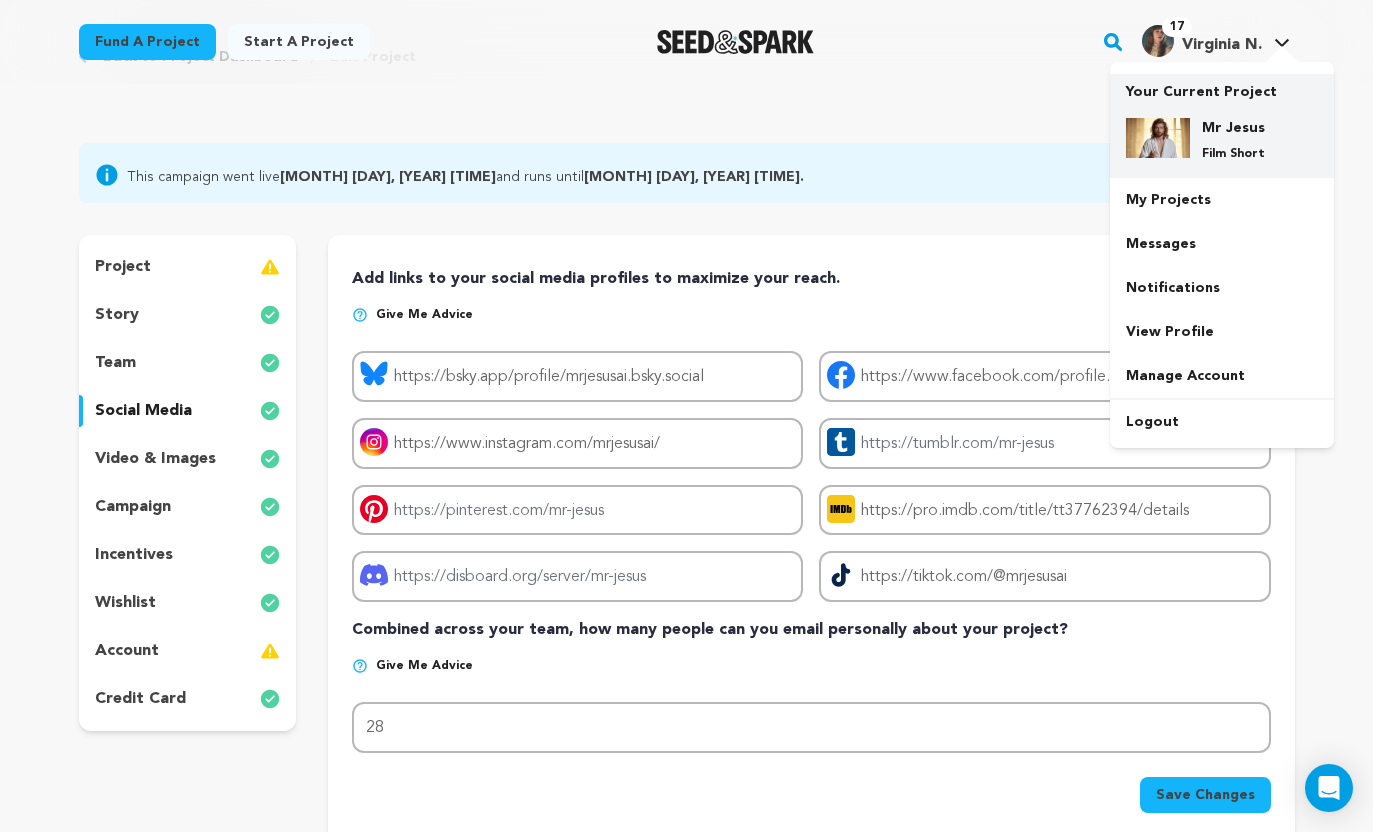 click on "Mr Jesus
Film Short" at bounding box center [1238, 140] 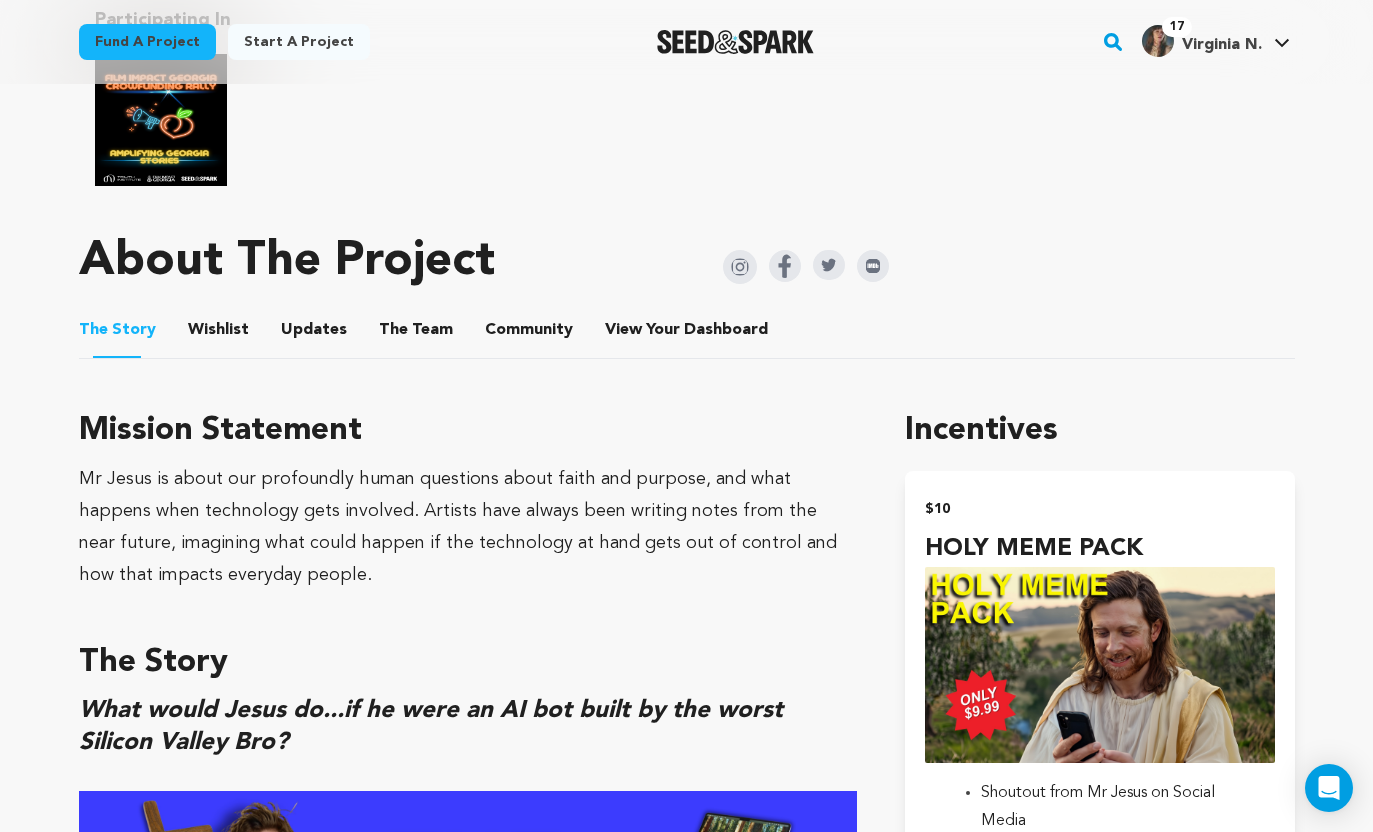 scroll, scrollTop: 1029, scrollLeft: 0, axis: vertical 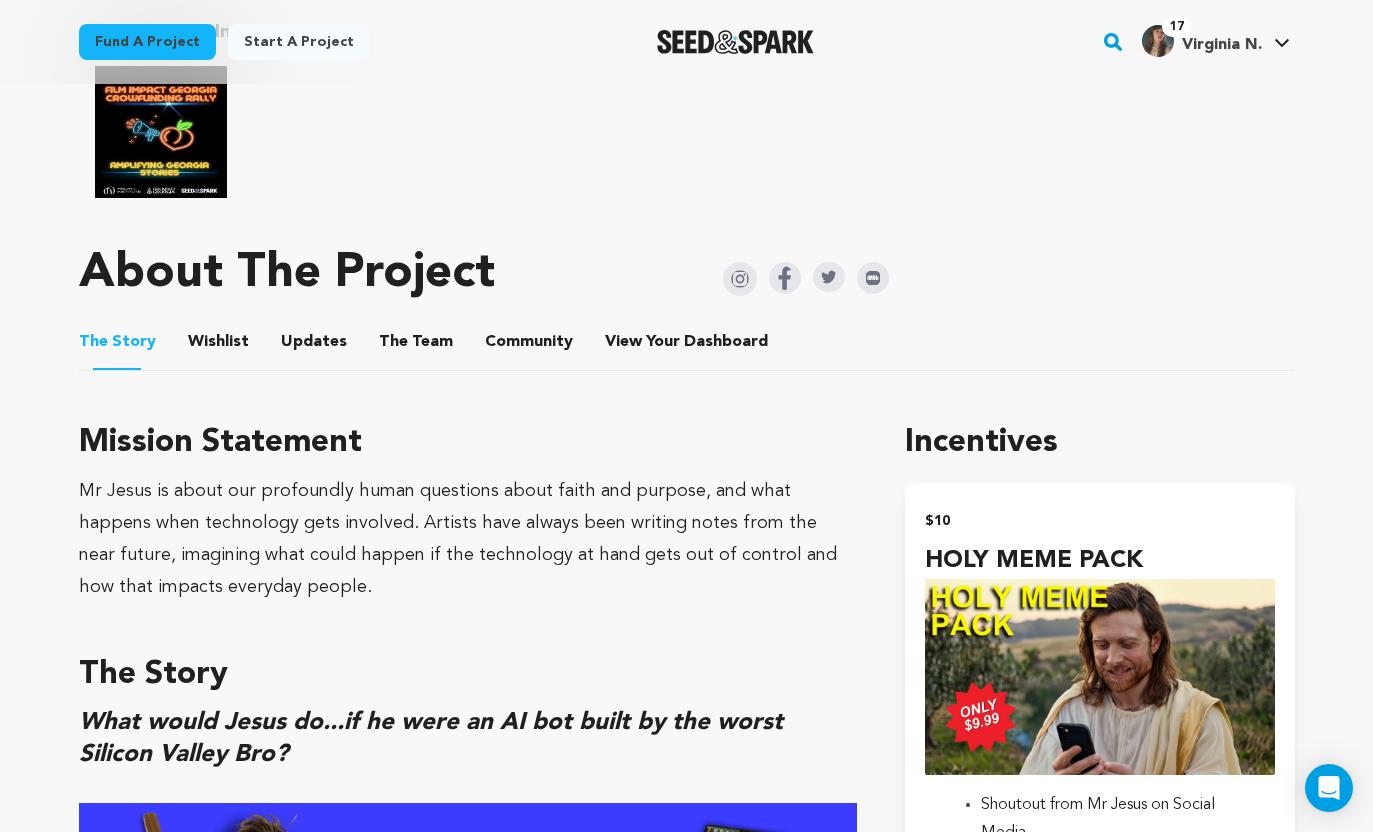 click at bounding box center (873, 278) 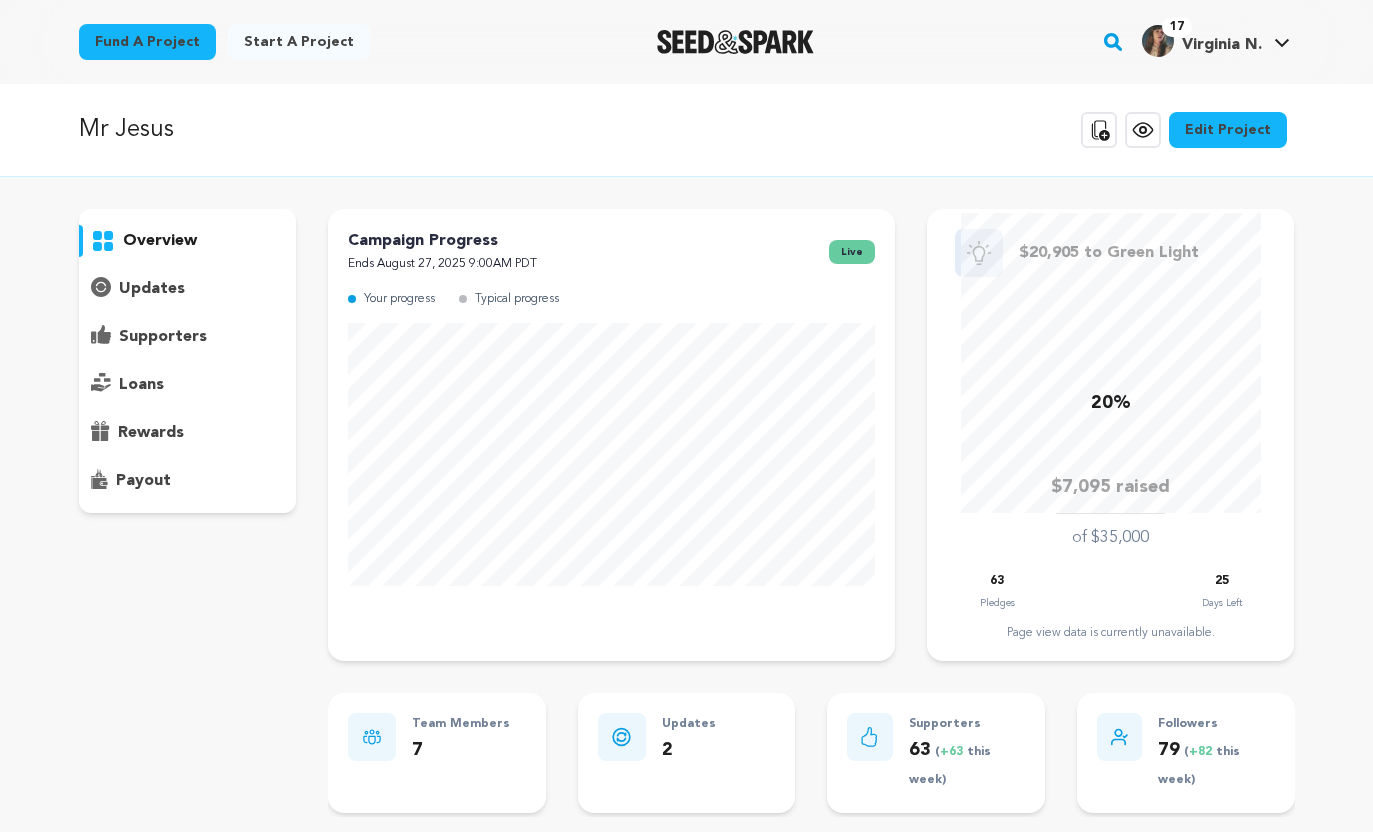 scroll, scrollTop: 0, scrollLeft: 0, axis: both 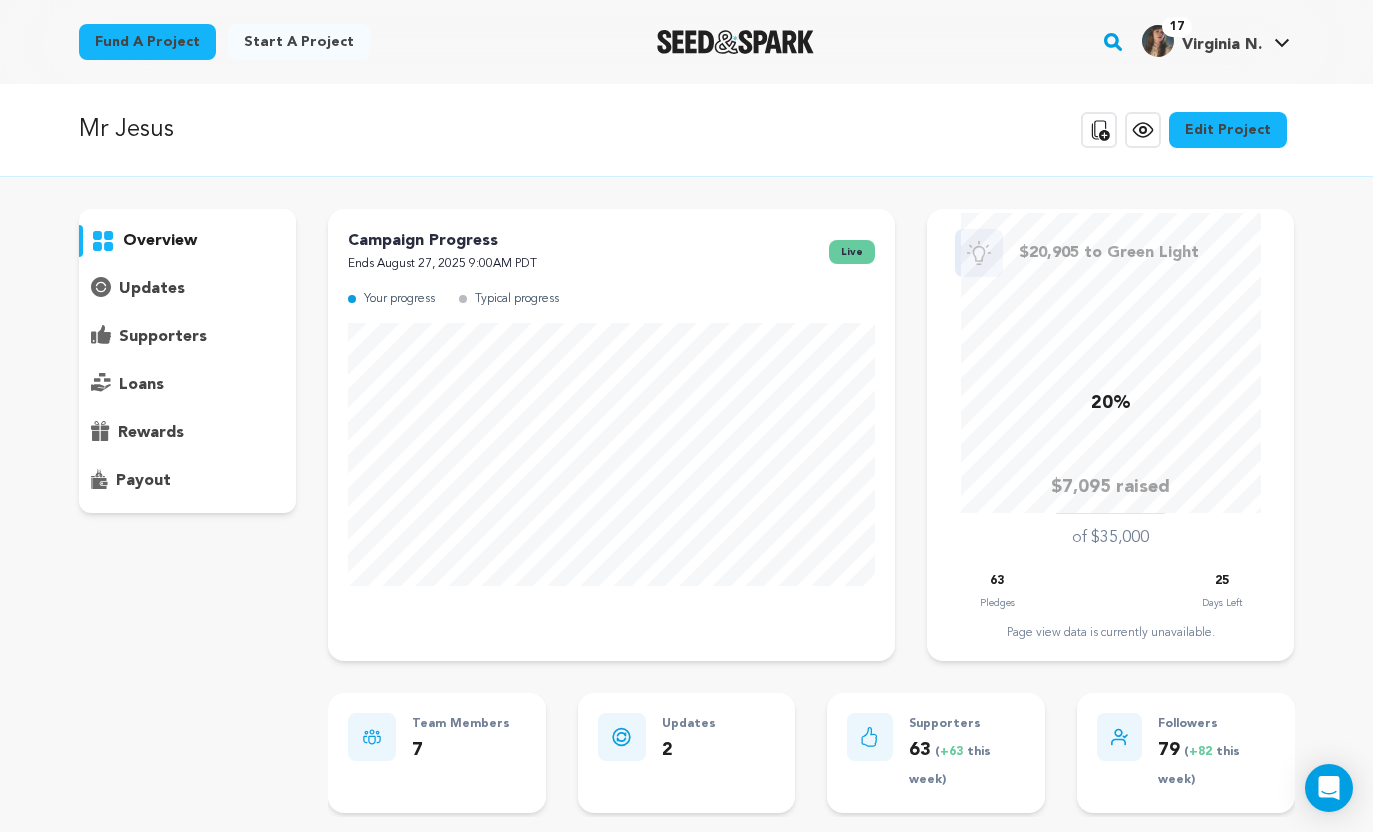 click on "supporters" at bounding box center [163, 337] 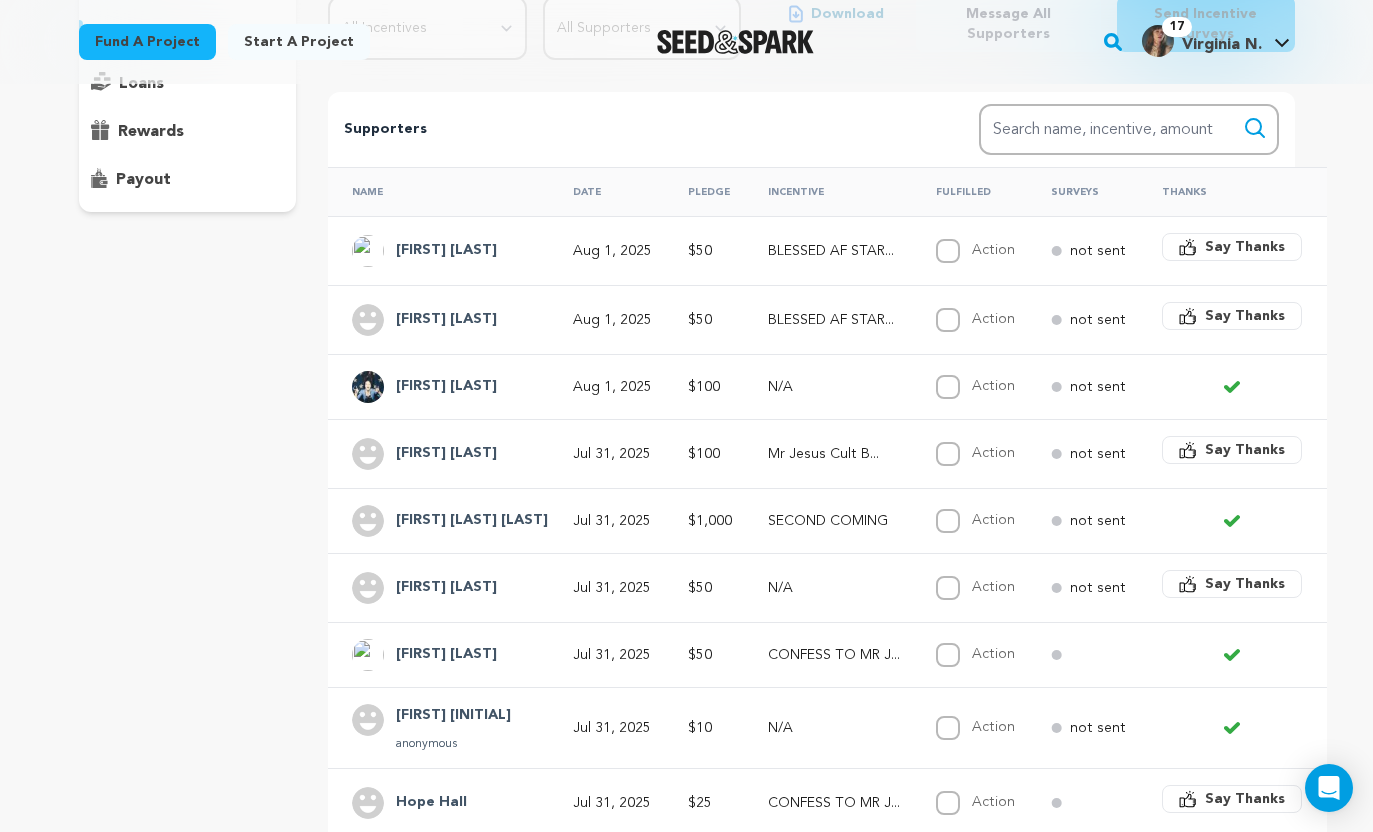 scroll, scrollTop: 726, scrollLeft: 0, axis: vertical 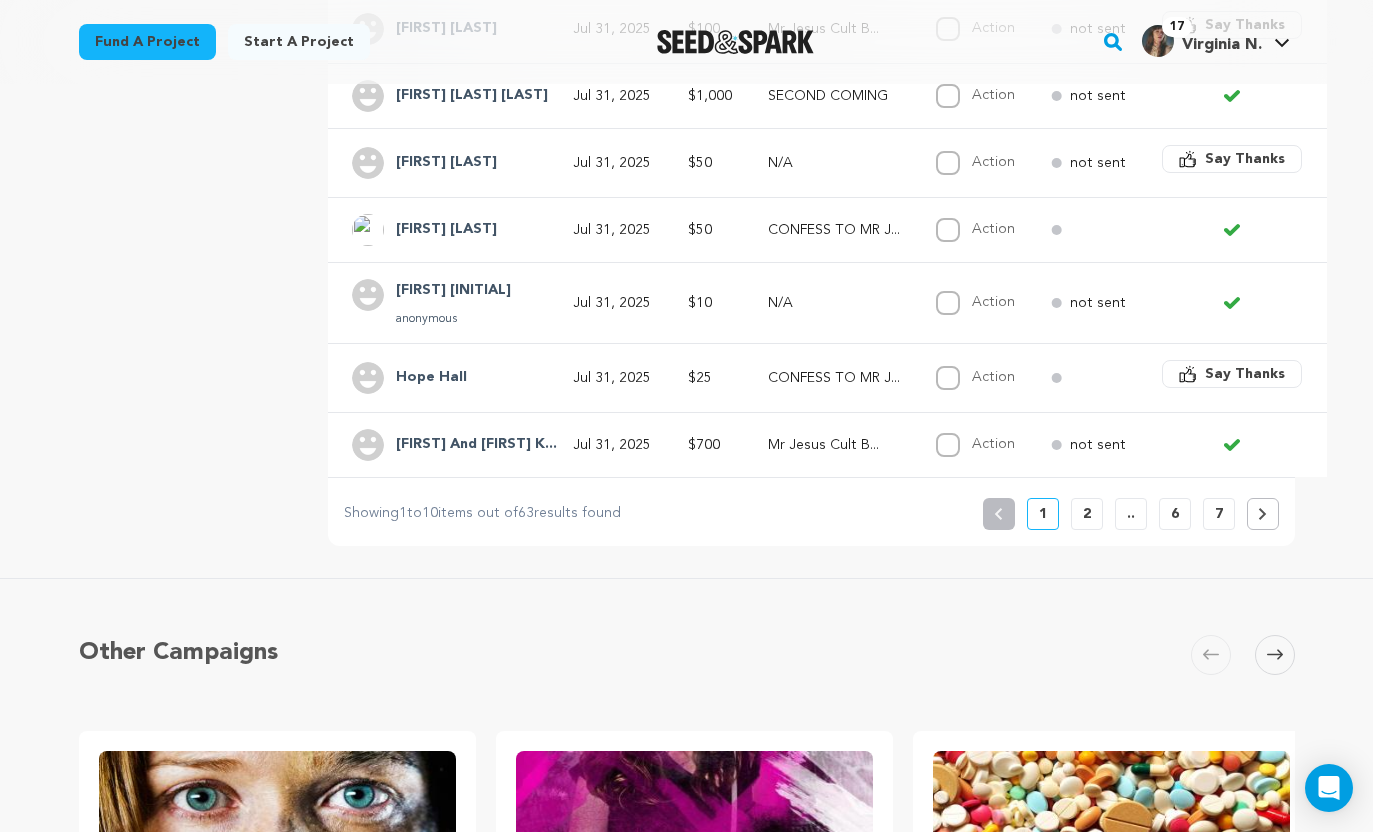 click at bounding box center (1263, 514) 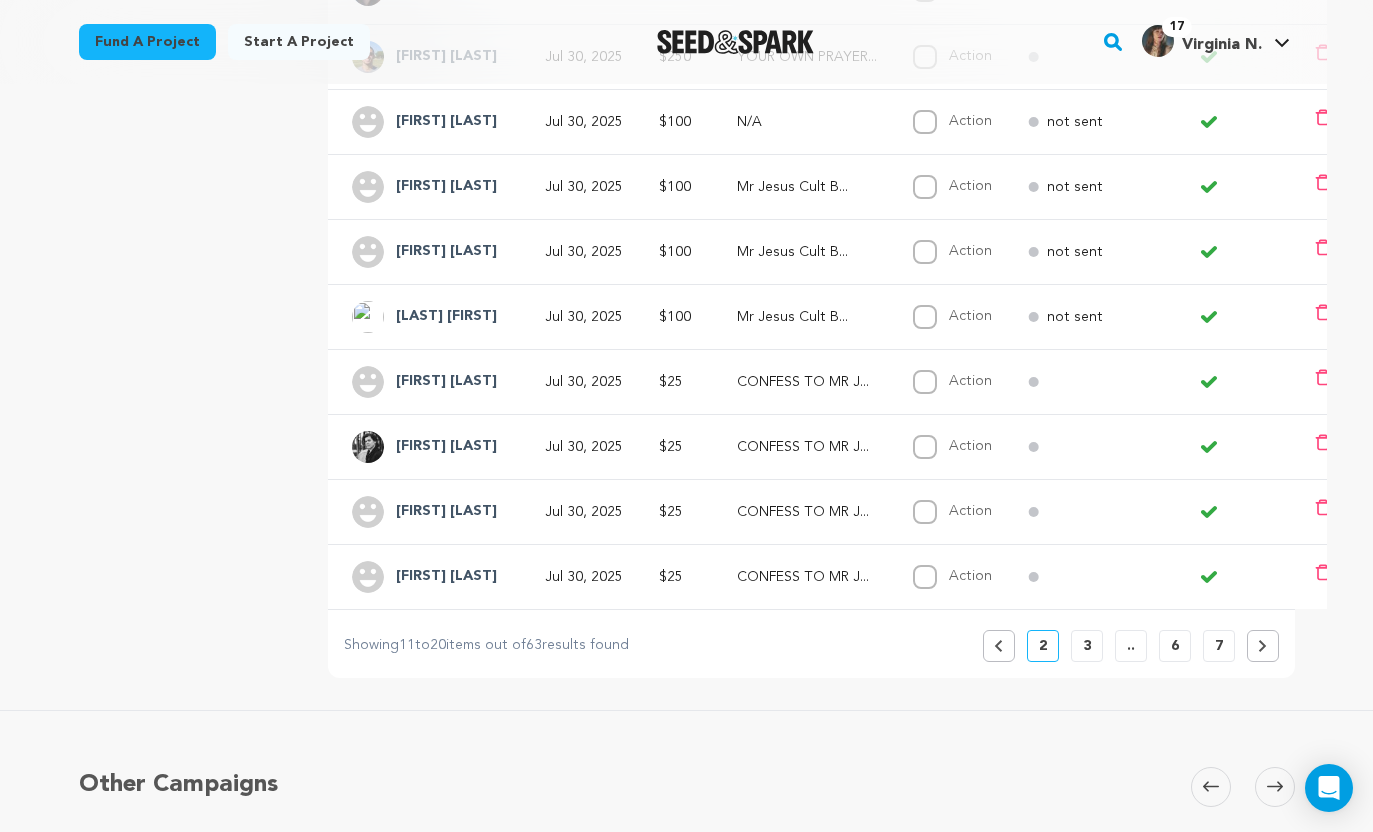 scroll, scrollTop: 579, scrollLeft: 0, axis: vertical 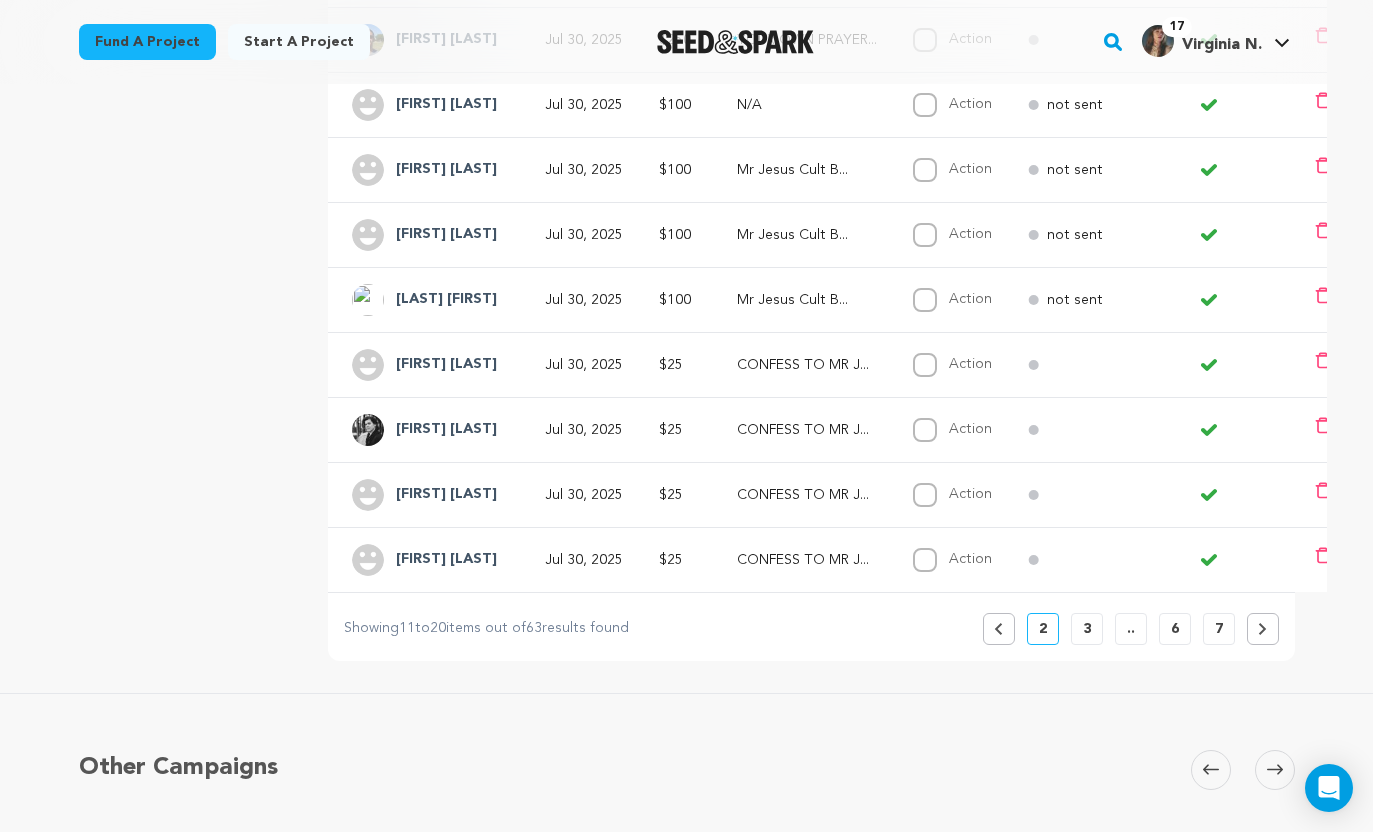 click 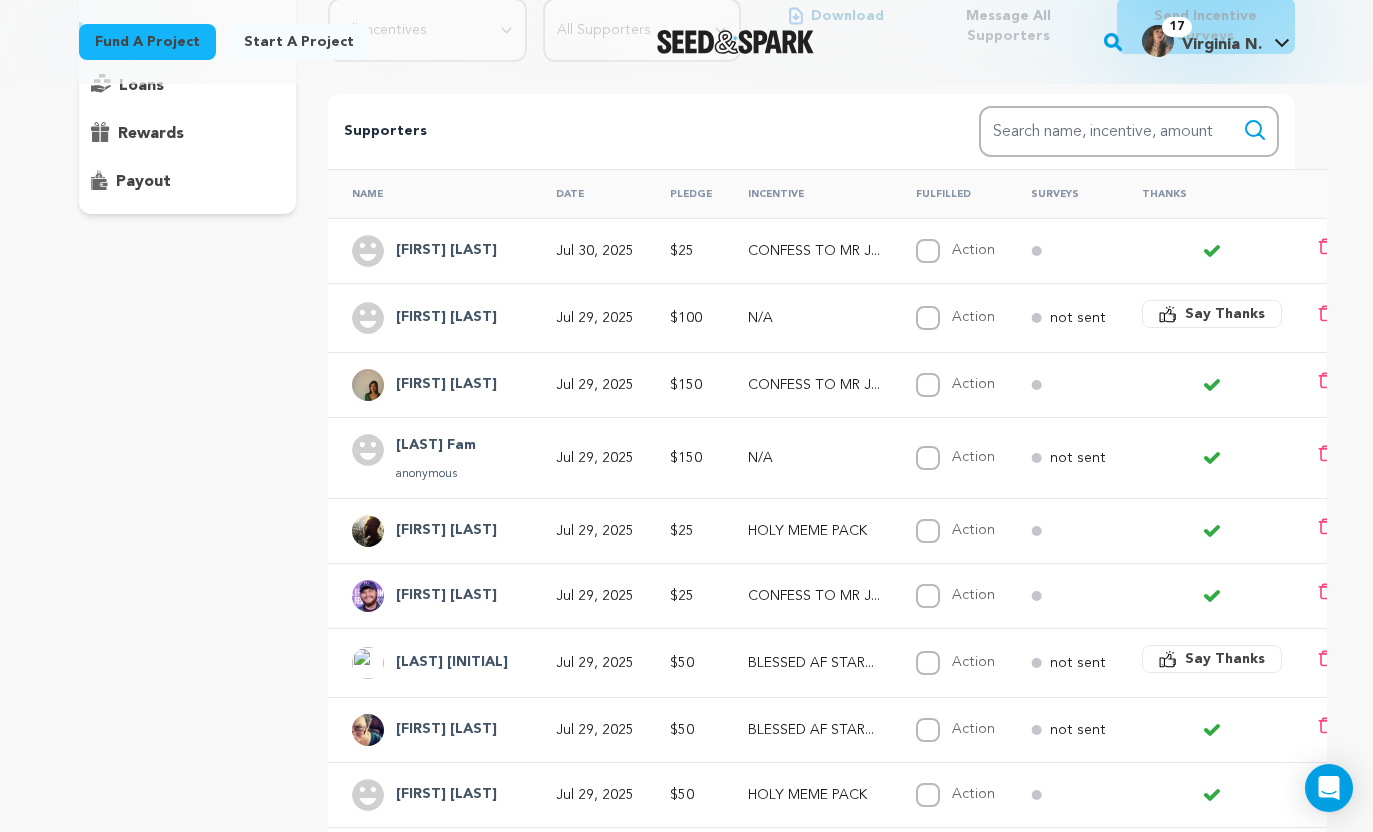 scroll, scrollTop: 570, scrollLeft: 0, axis: vertical 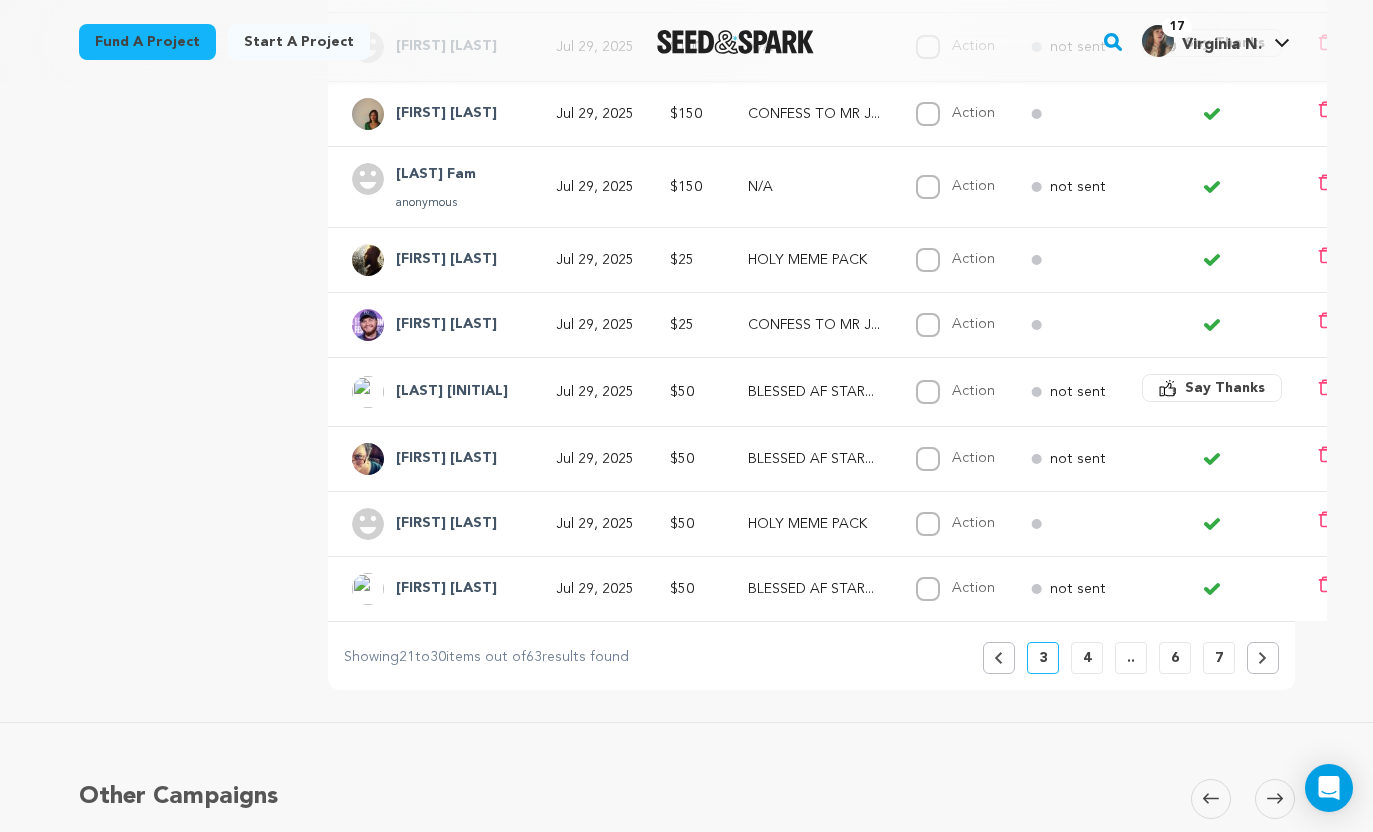 click 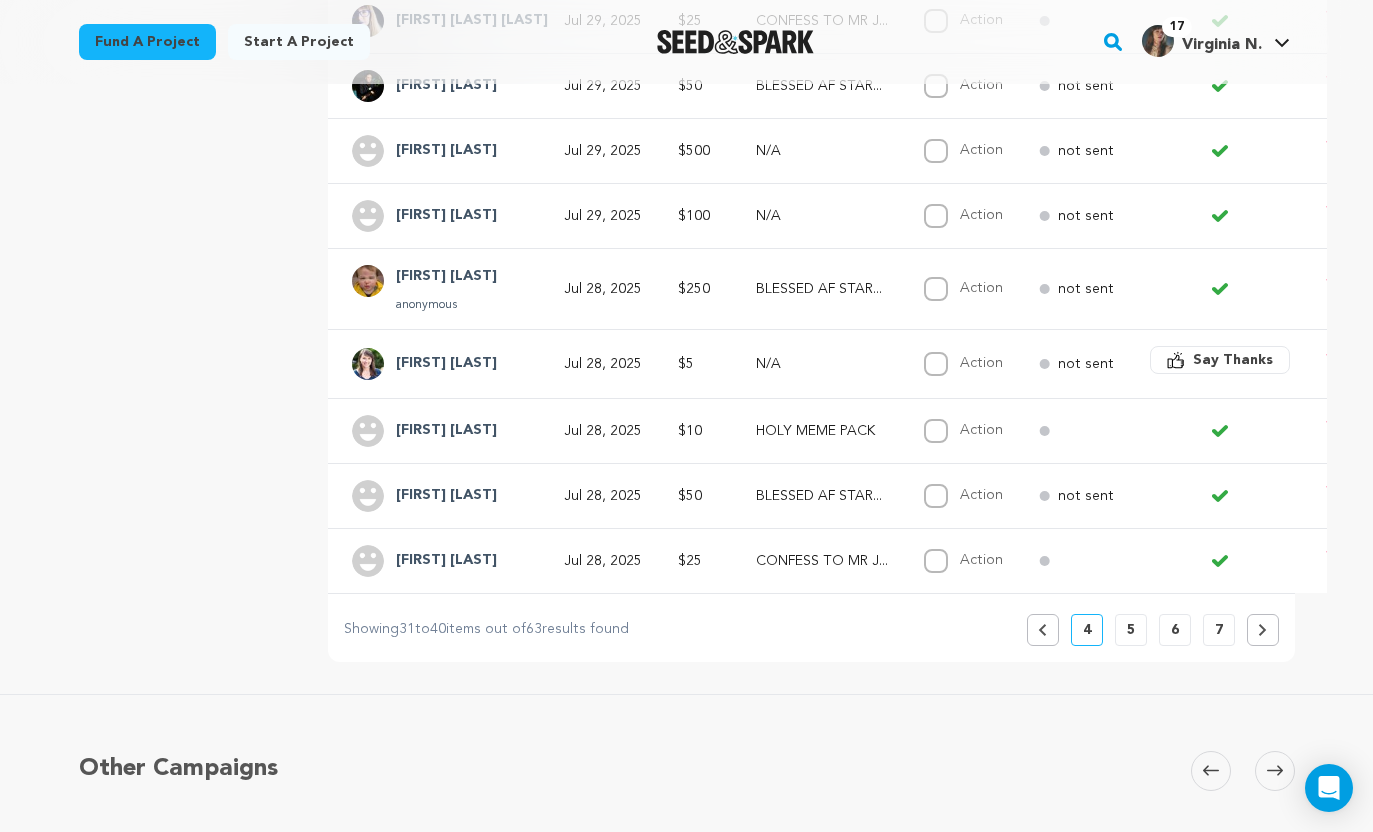 scroll, scrollTop: 597, scrollLeft: 0, axis: vertical 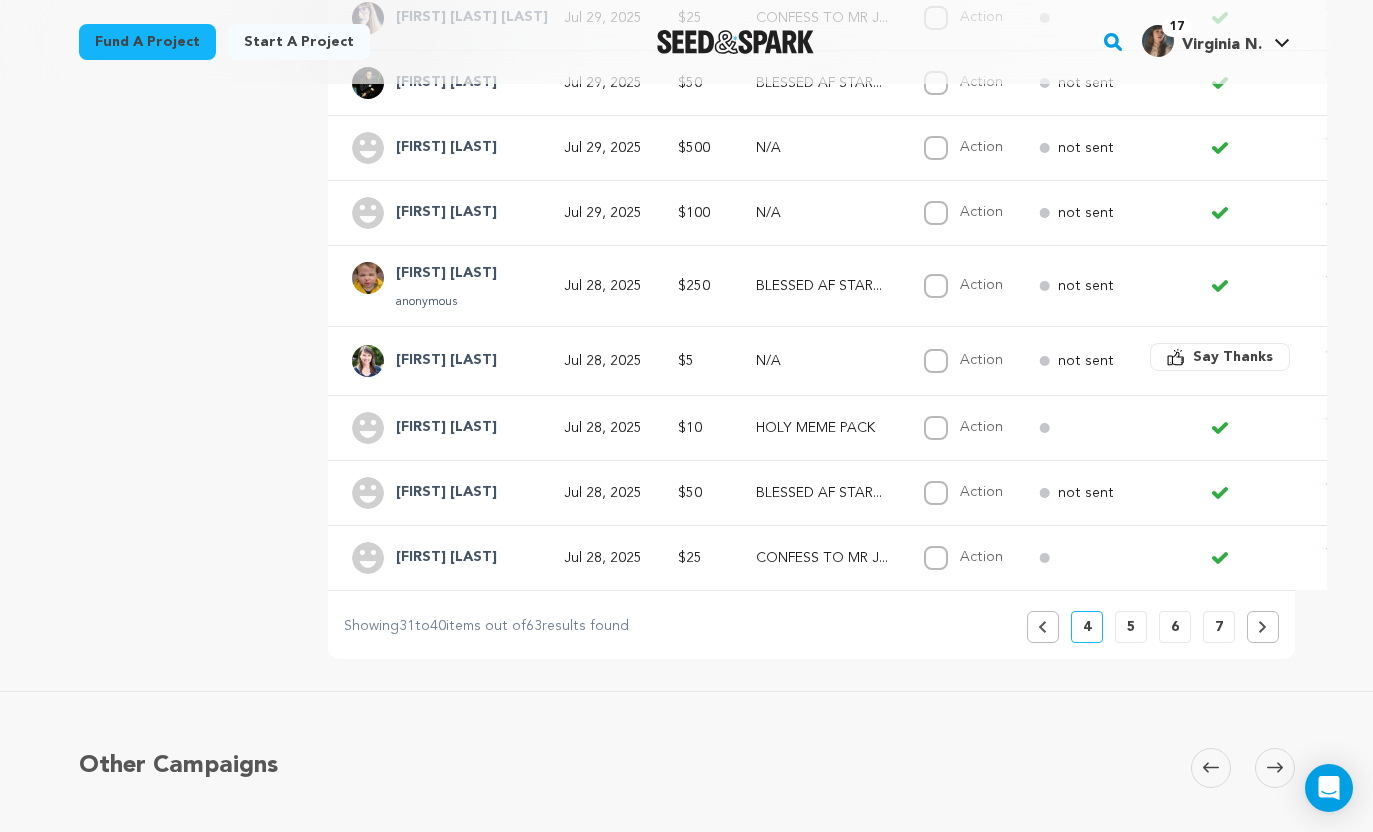 click 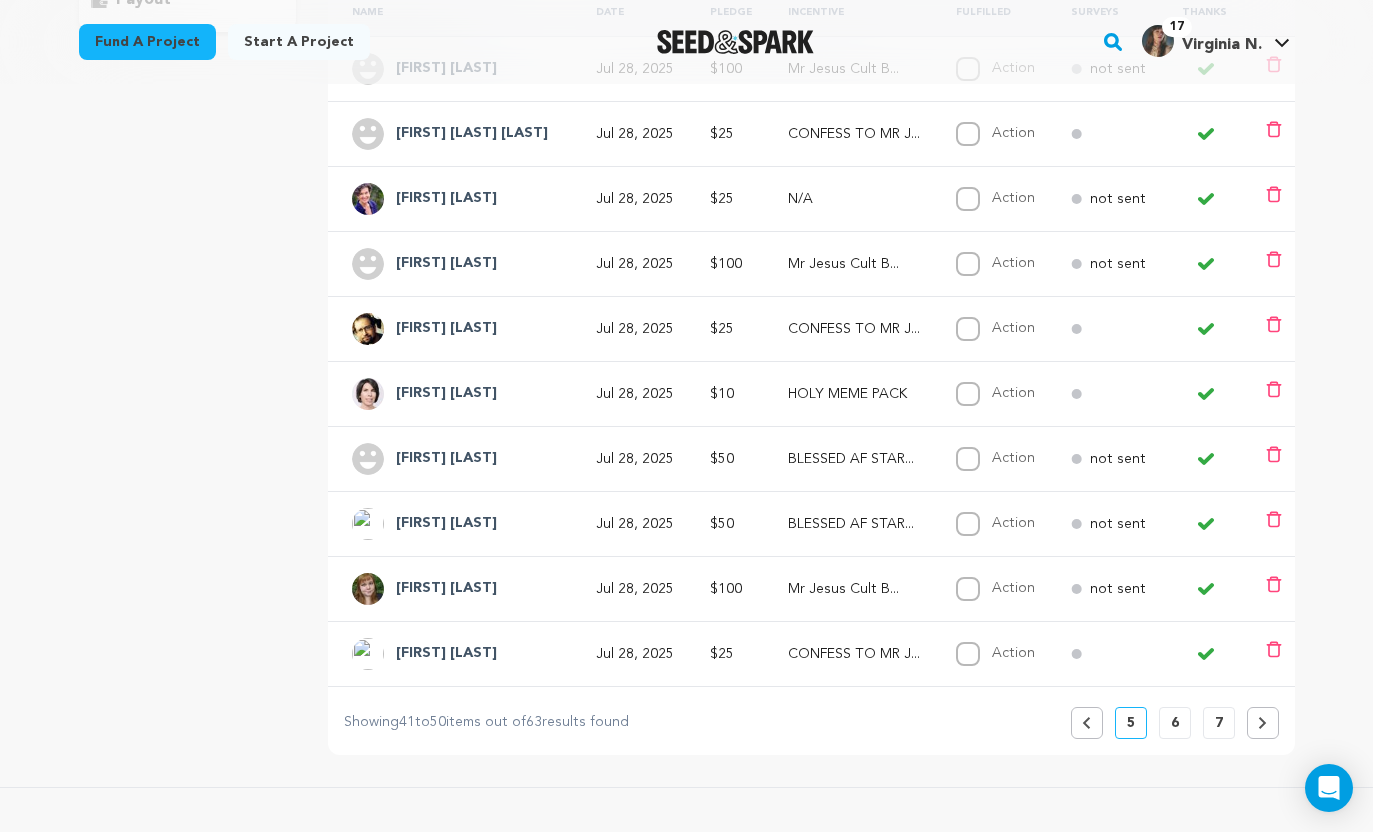 scroll, scrollTop: 483, scrollLeft: 0, axis: vertical 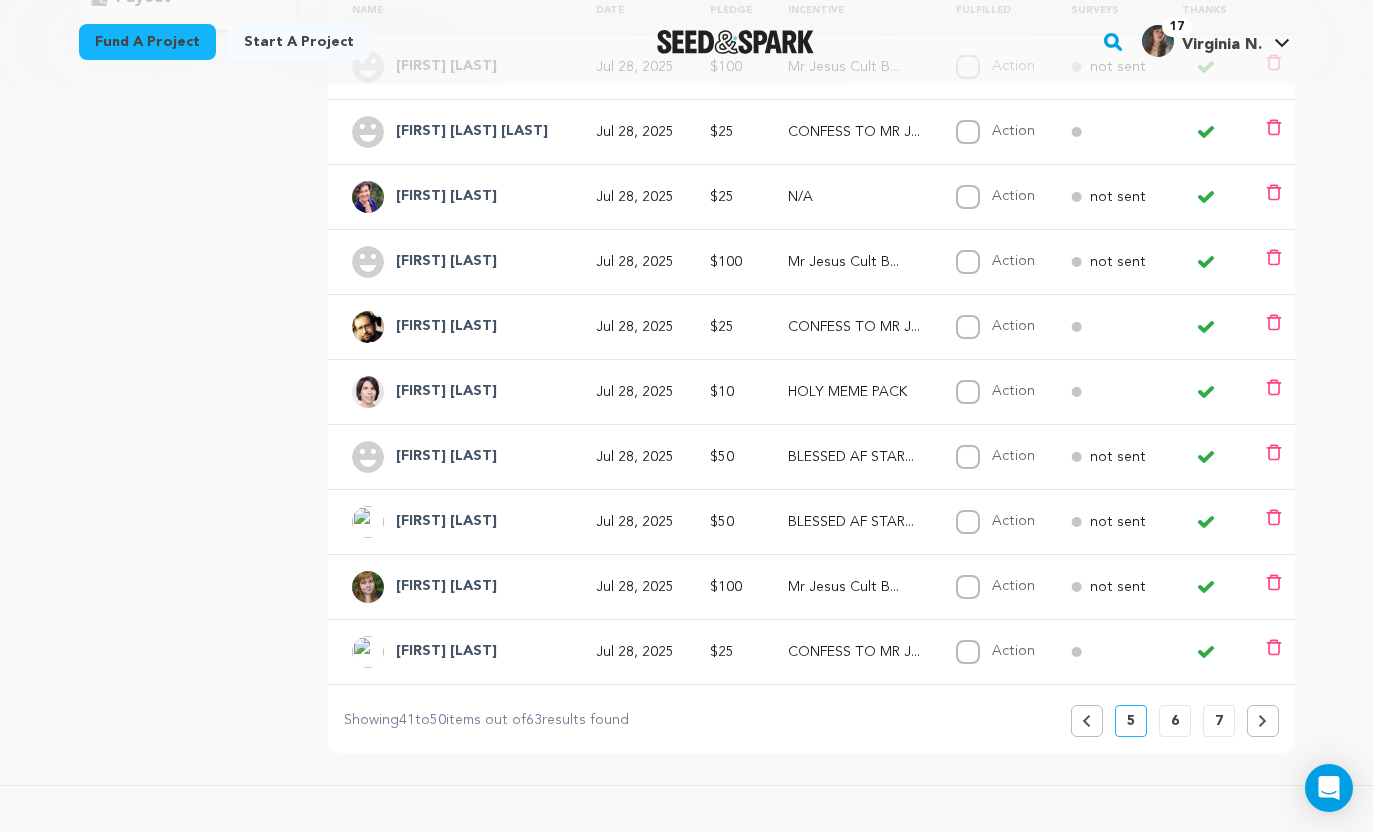 click at bounding box center [1263, 721] 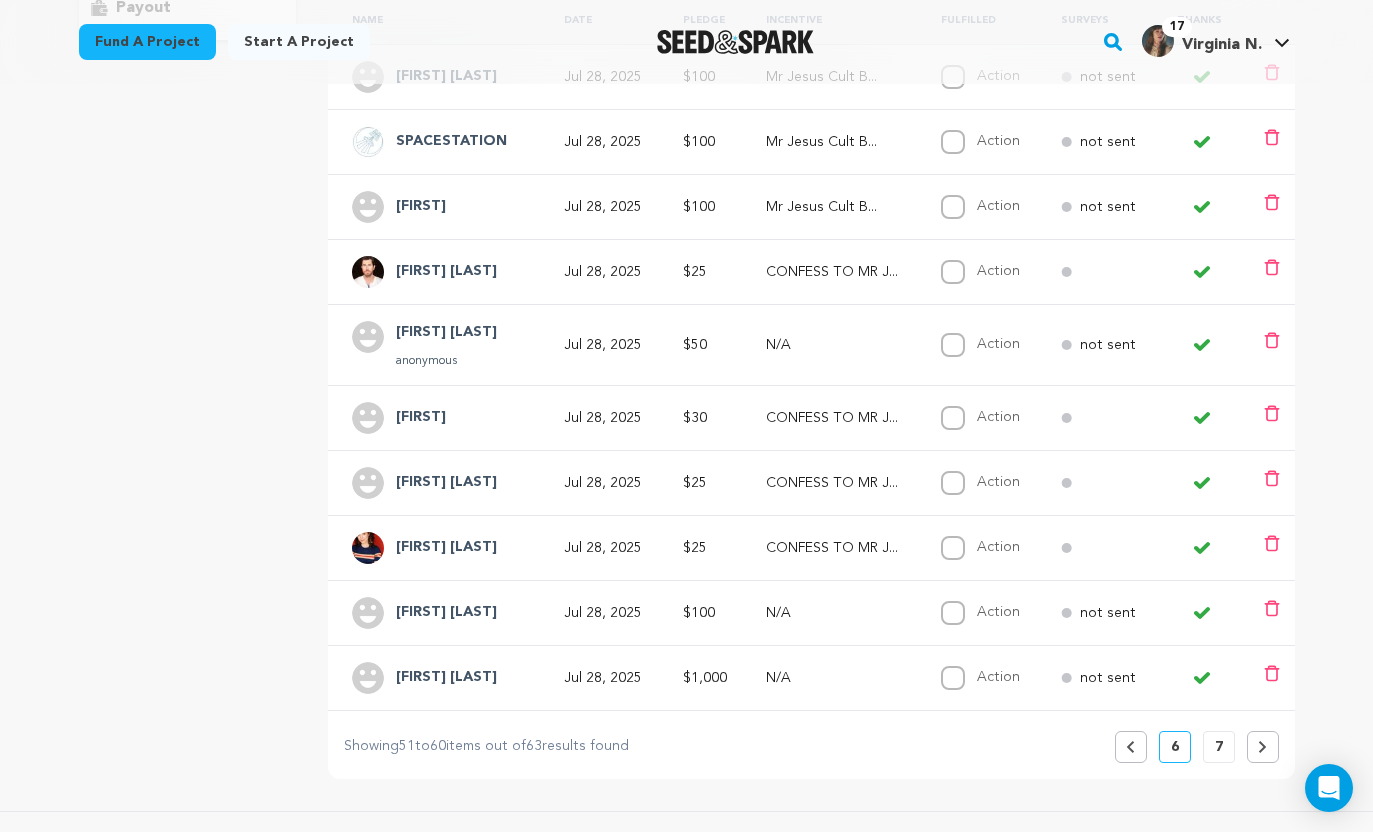 scroll, scrollTop: 641, scrollLeft: 0, axis: vertical 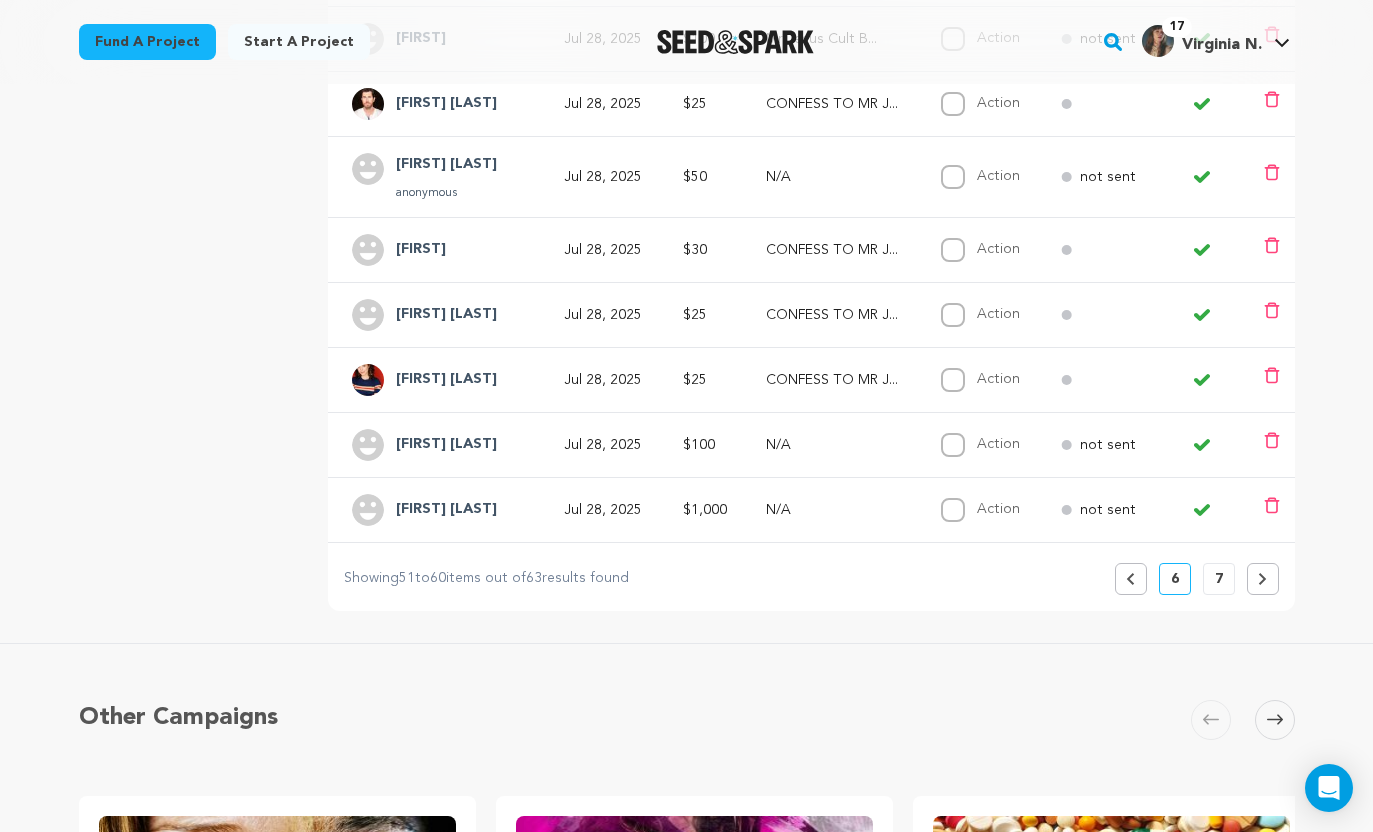 click 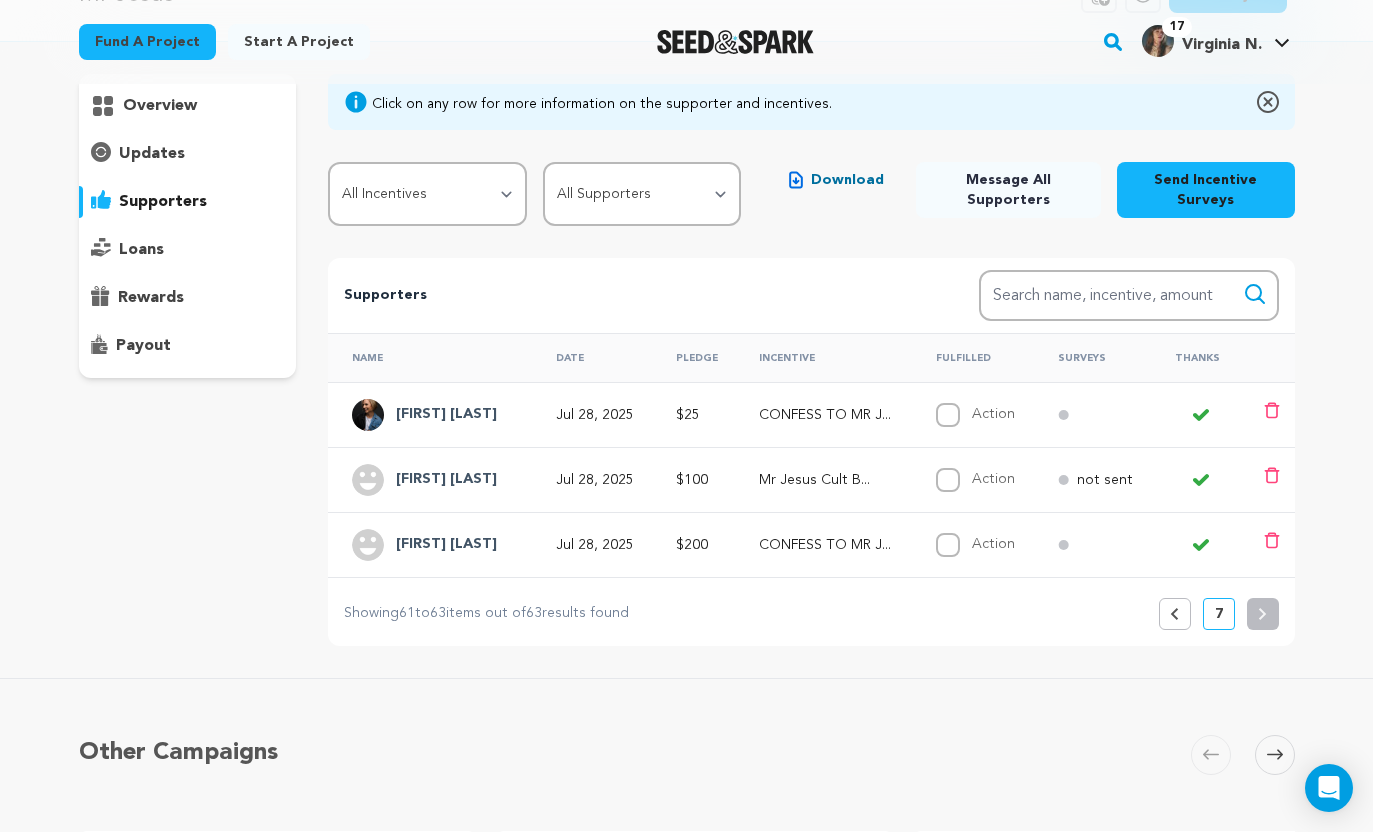 scroll, scrollTop: 179, scrollLeft: 0, axis: vertical 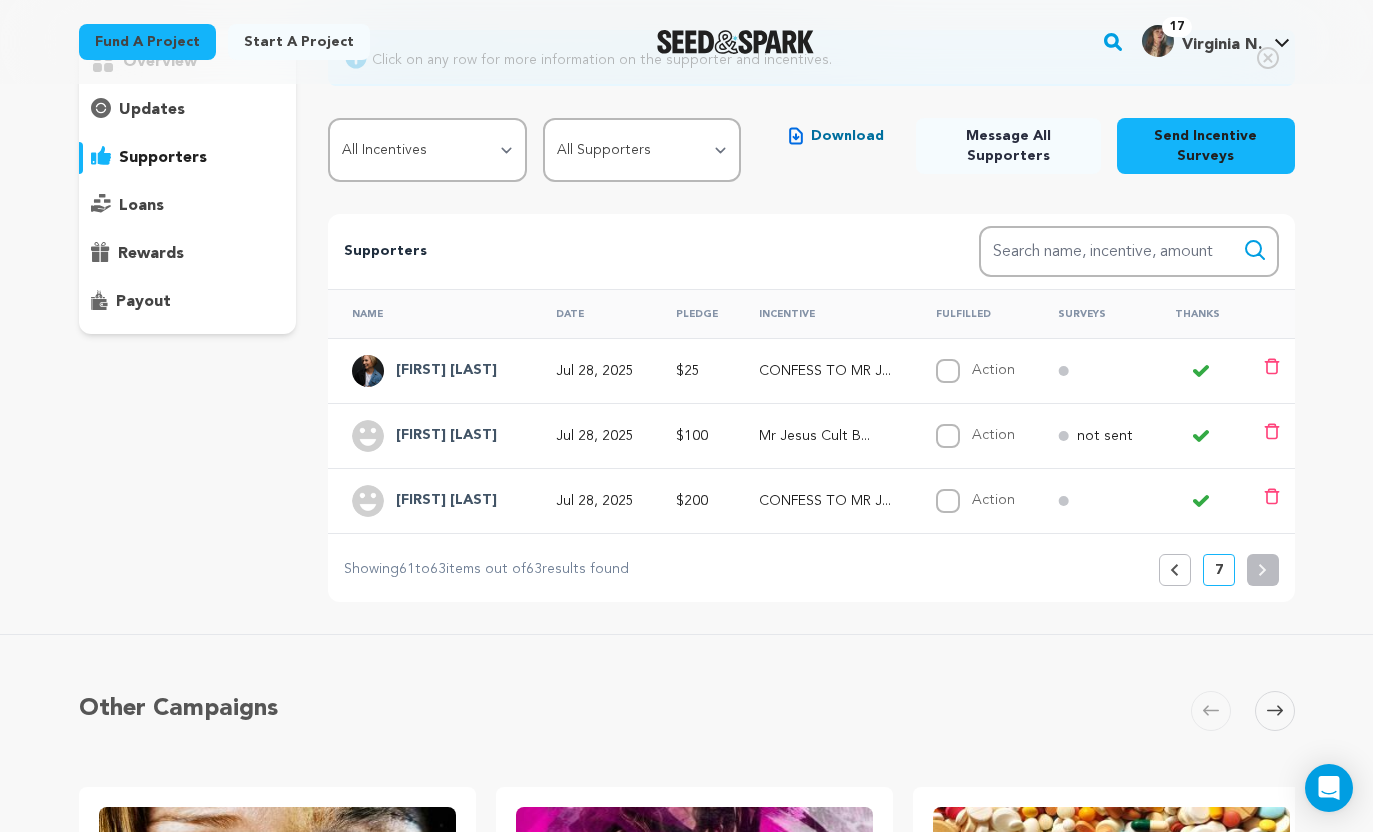 click on "Supporters
Search
Search name, incentive, amount
Name
Date
Pledge
Incentive
Fulfilled
Surveys
Thanks" at bounding box center [811, 408] 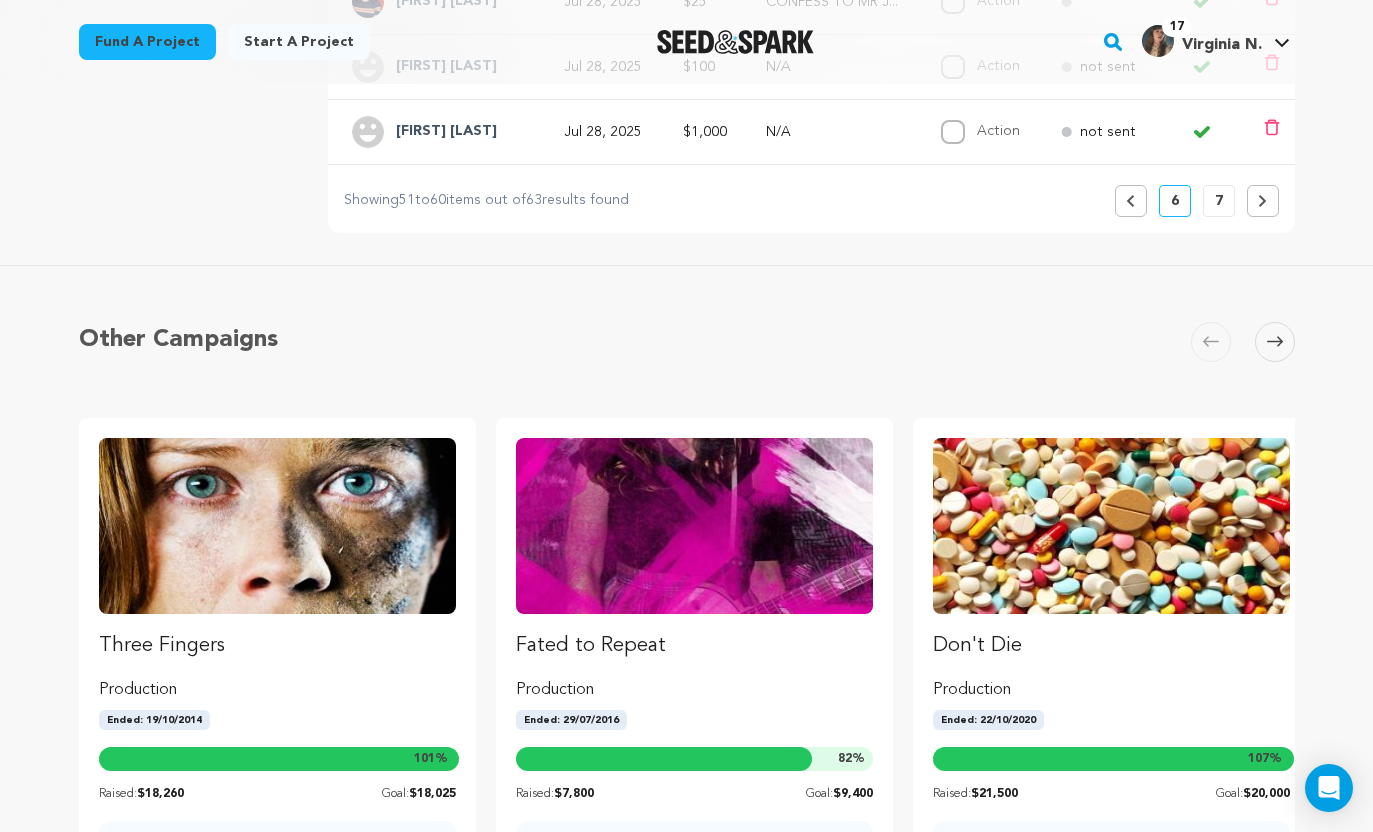 scroll, scrollTop: 1018, scrollLeft: 0, axis: vertical 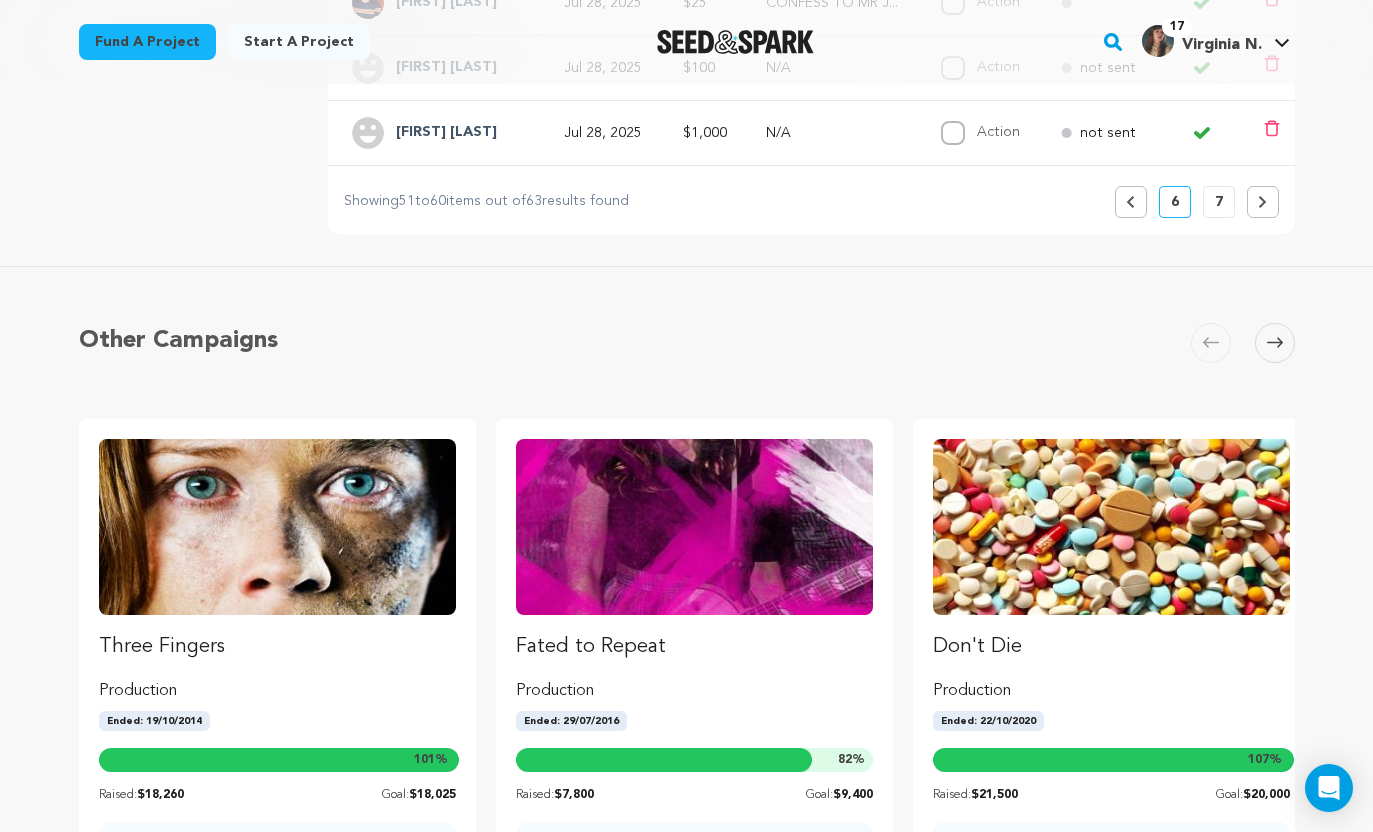 click 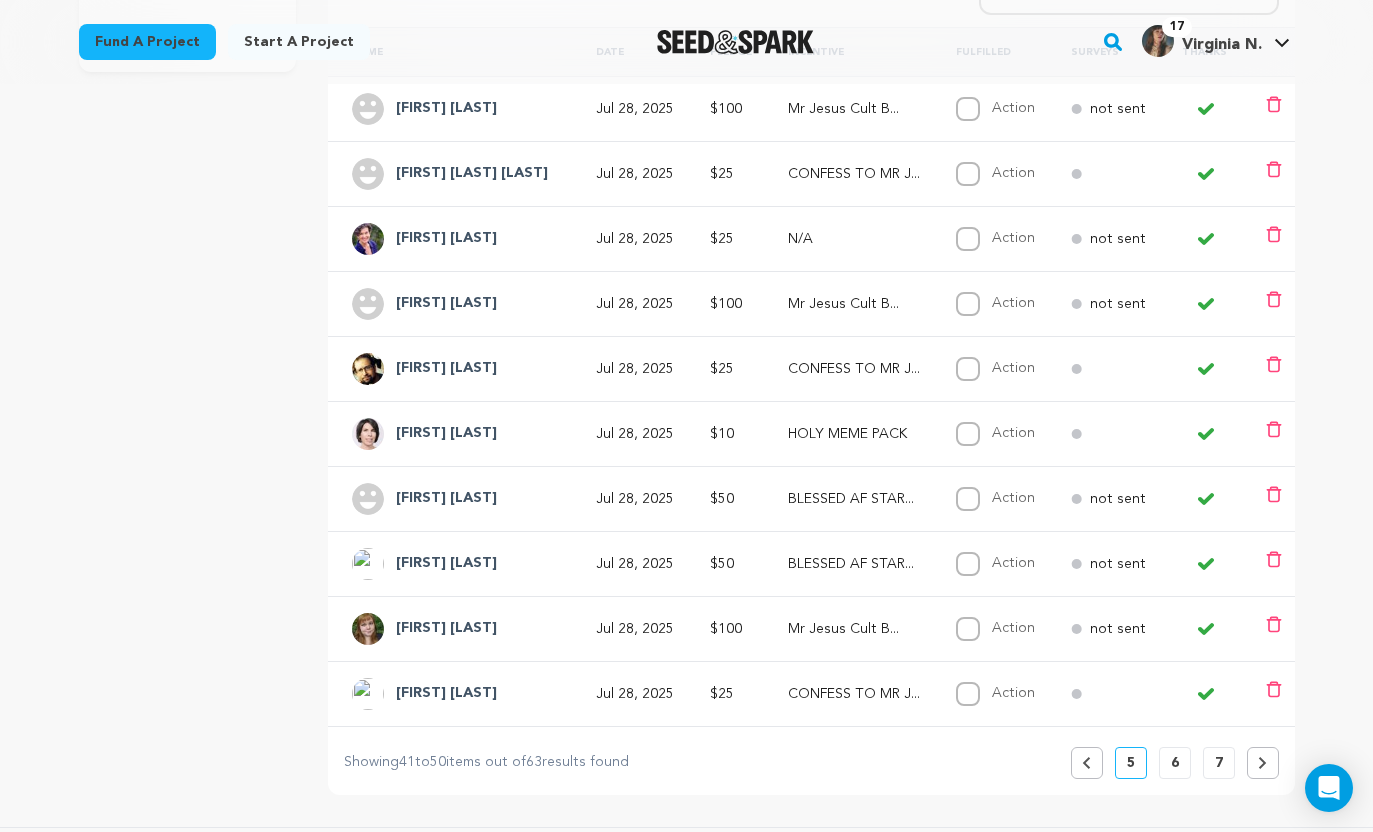 scroll, scrollTop: 568, scrollLeft: 0, axis: vertical 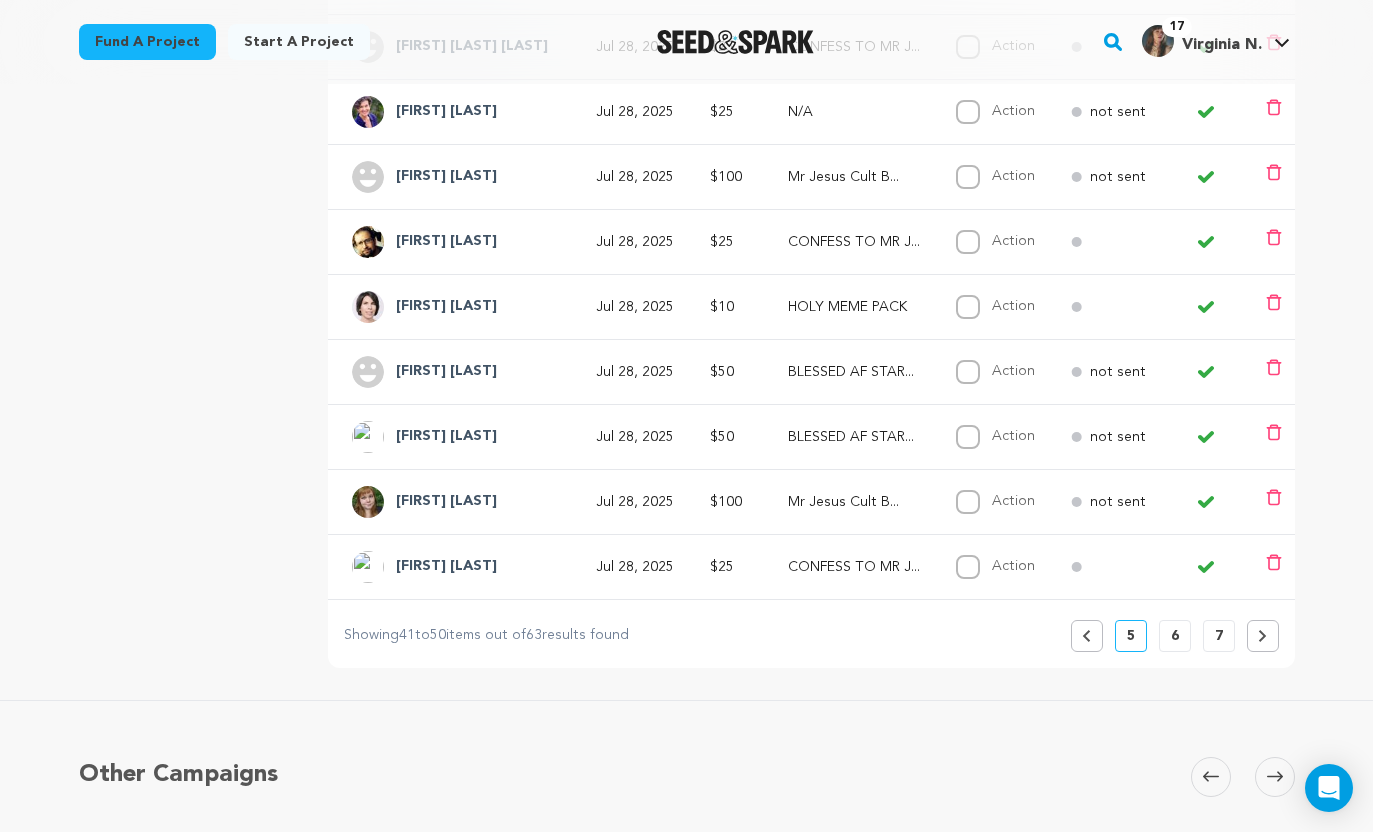 click on "Previous" at bounding box center (1087, 636) 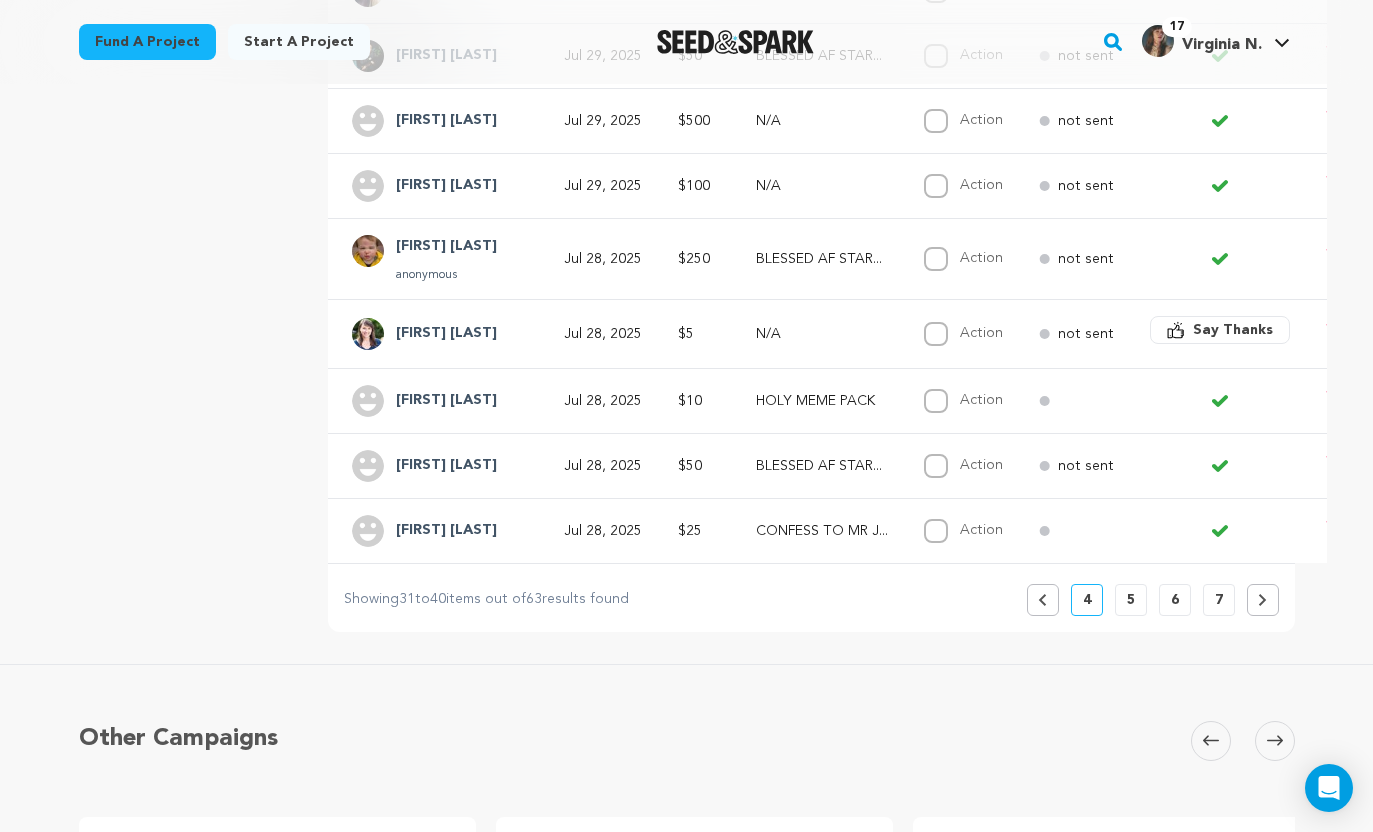 scroll, scrollTop: 630, scrollLeft: 0, axis: vertical 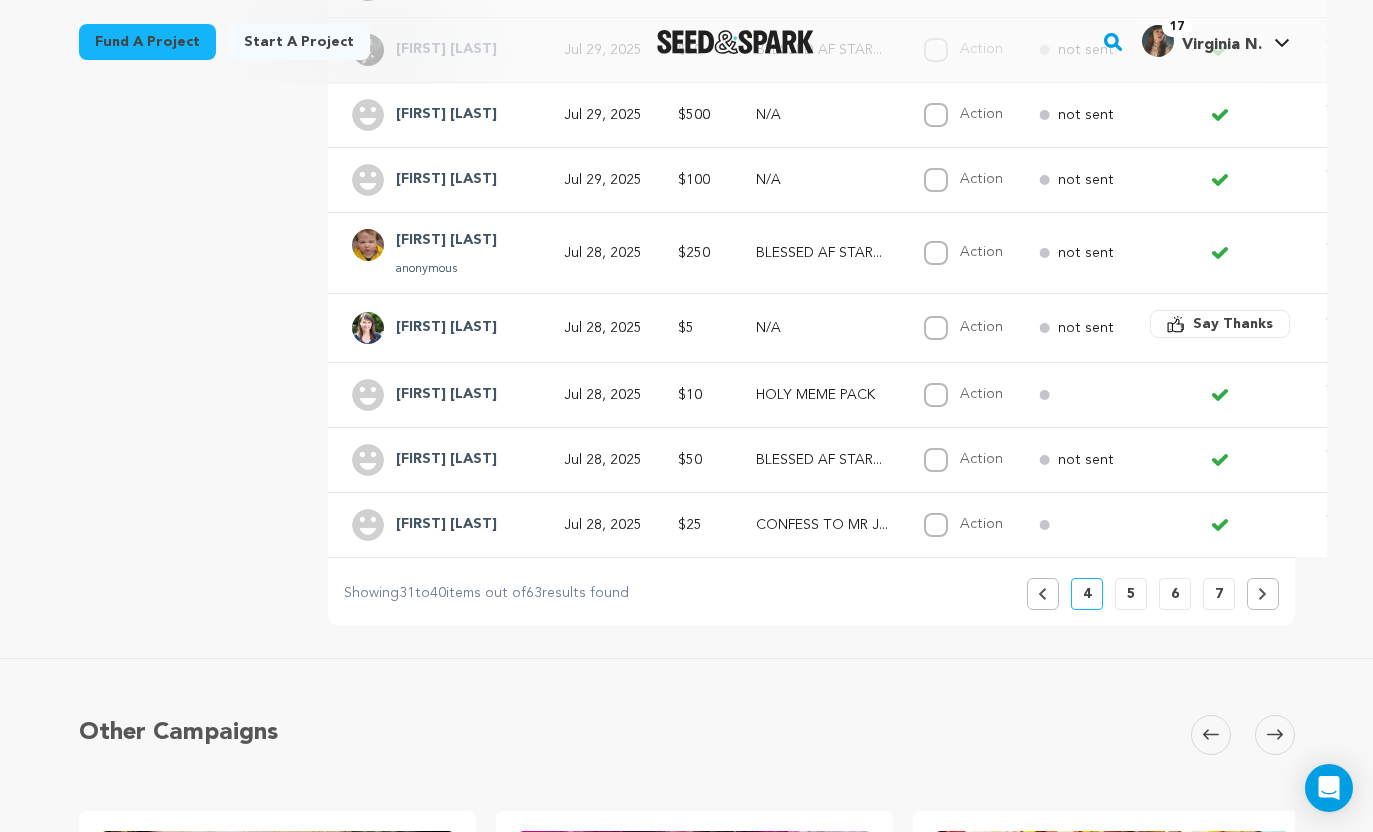 click on "Previous" at bounding box center [1043, 594] 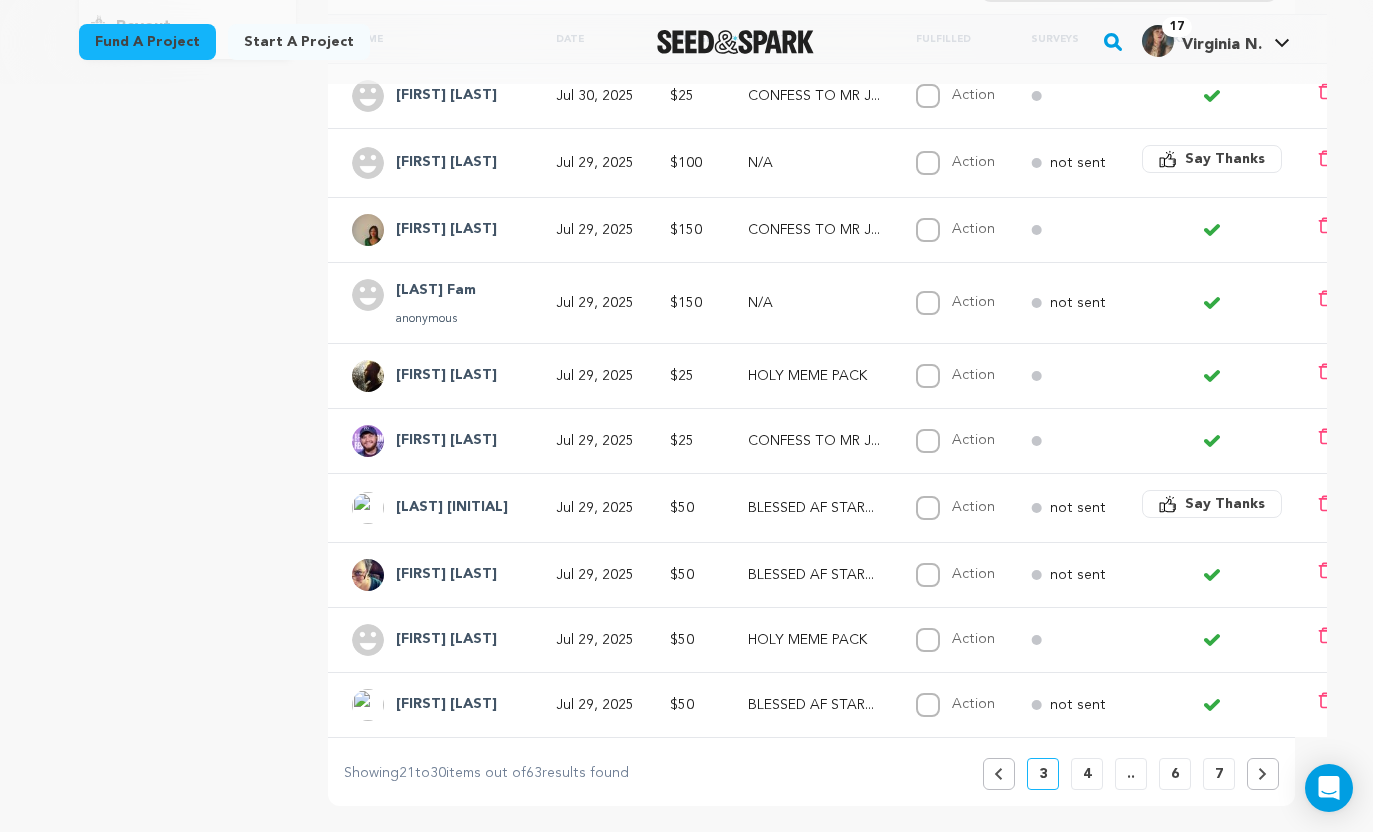 scroll 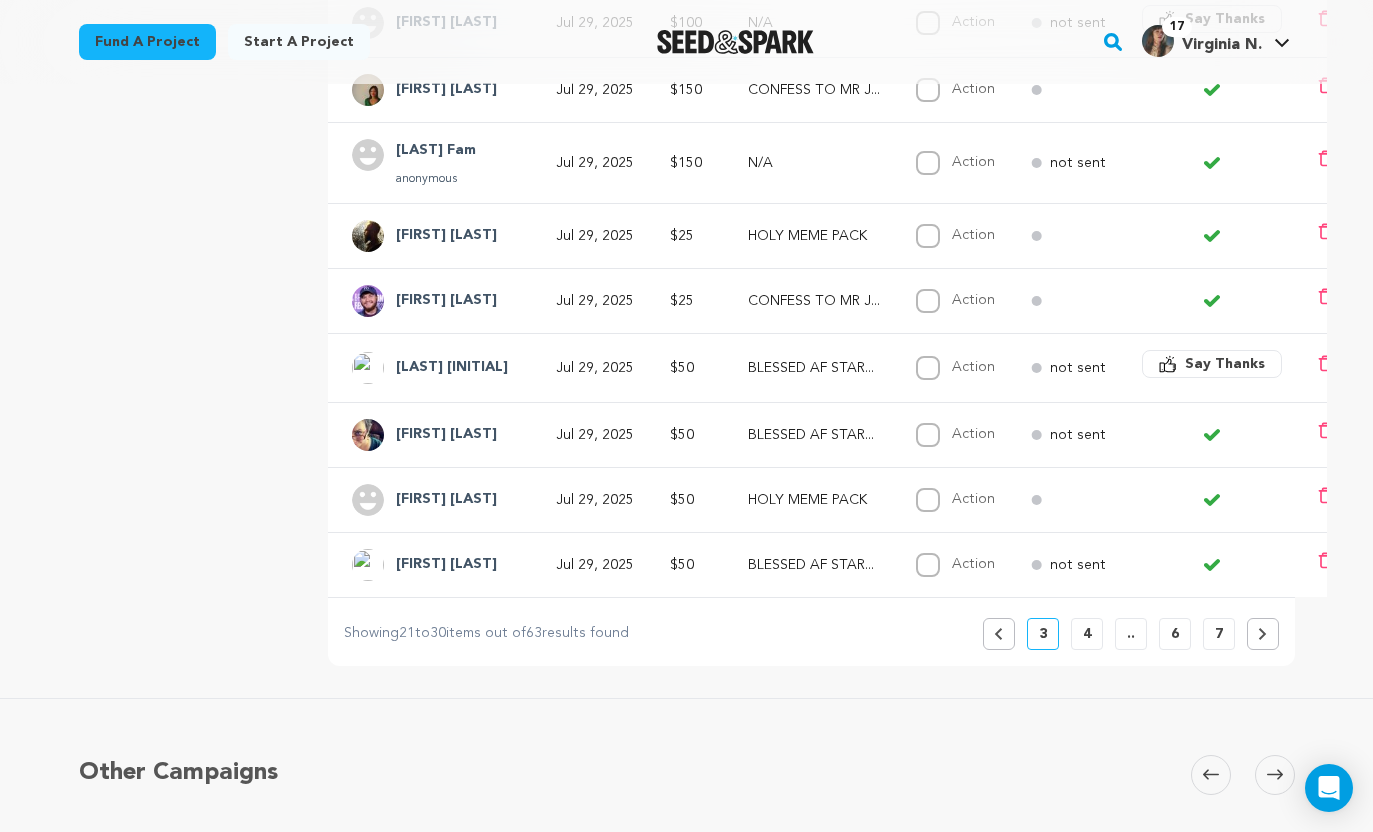 click 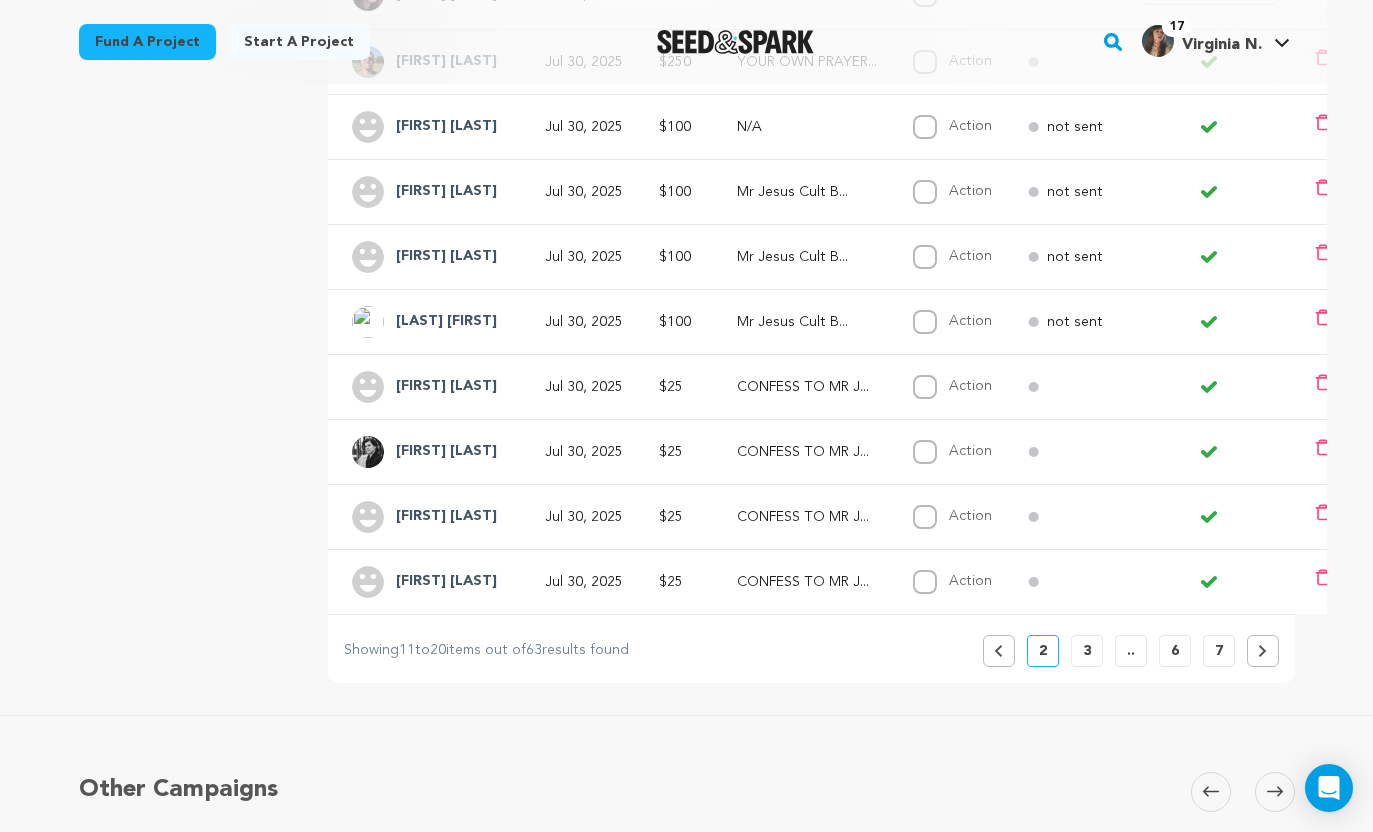 click on "Previous" at bounding box center [999, 651] 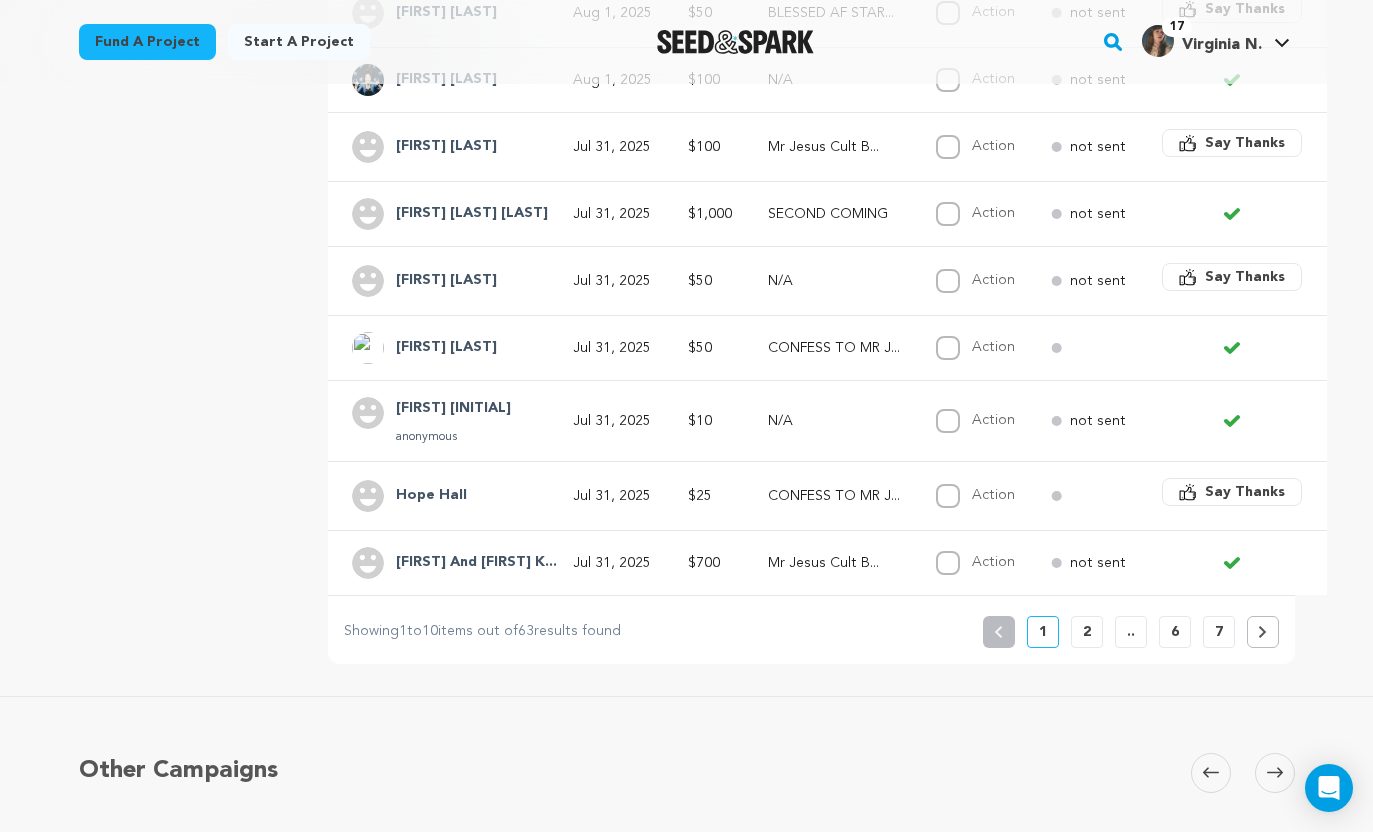 scroll, scrollTop: 601, scrollLeft: 0, axis: vertical 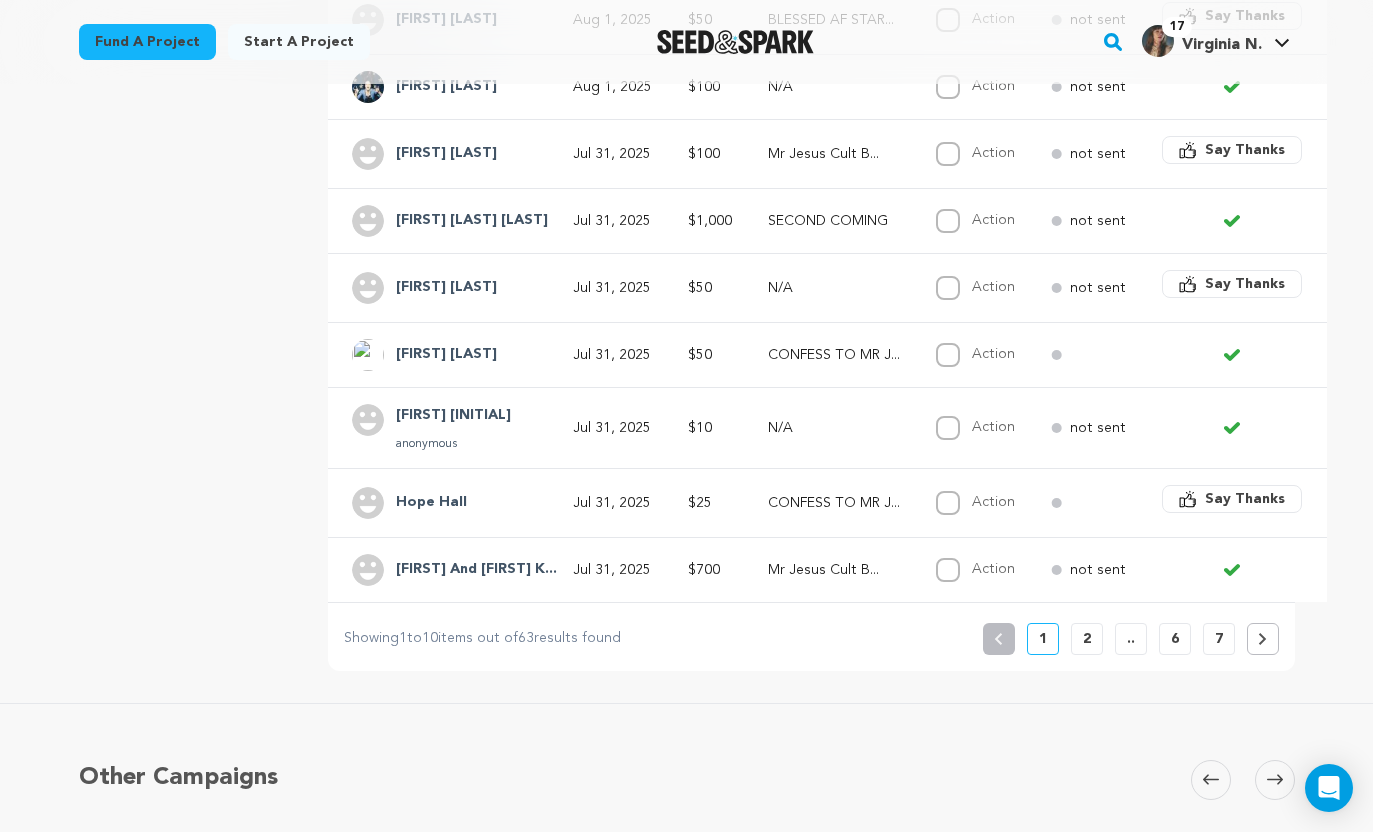 click at bounding box center [1263, 639] 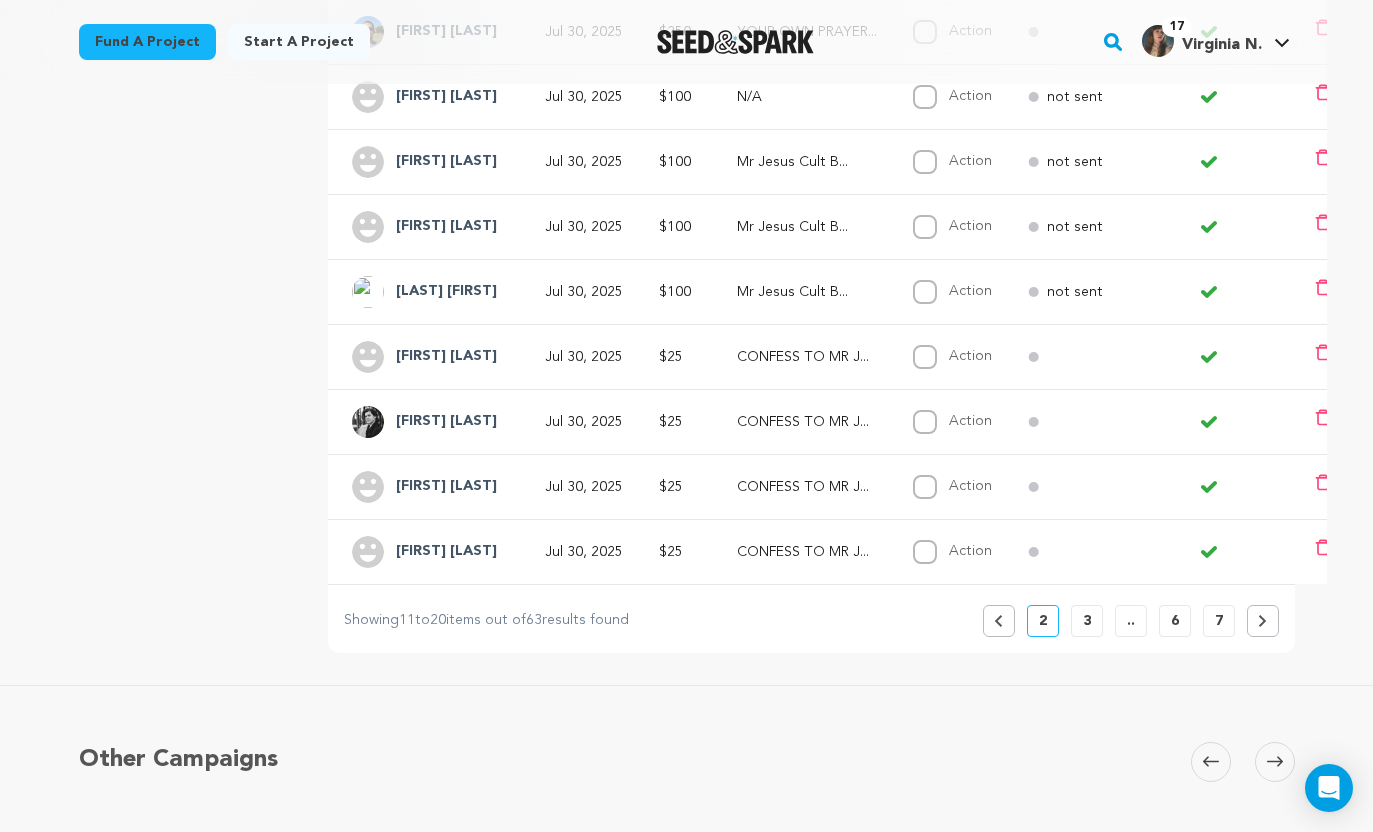 scroll, scrollTop: 579, scrollLeft: 0, axis: vertical 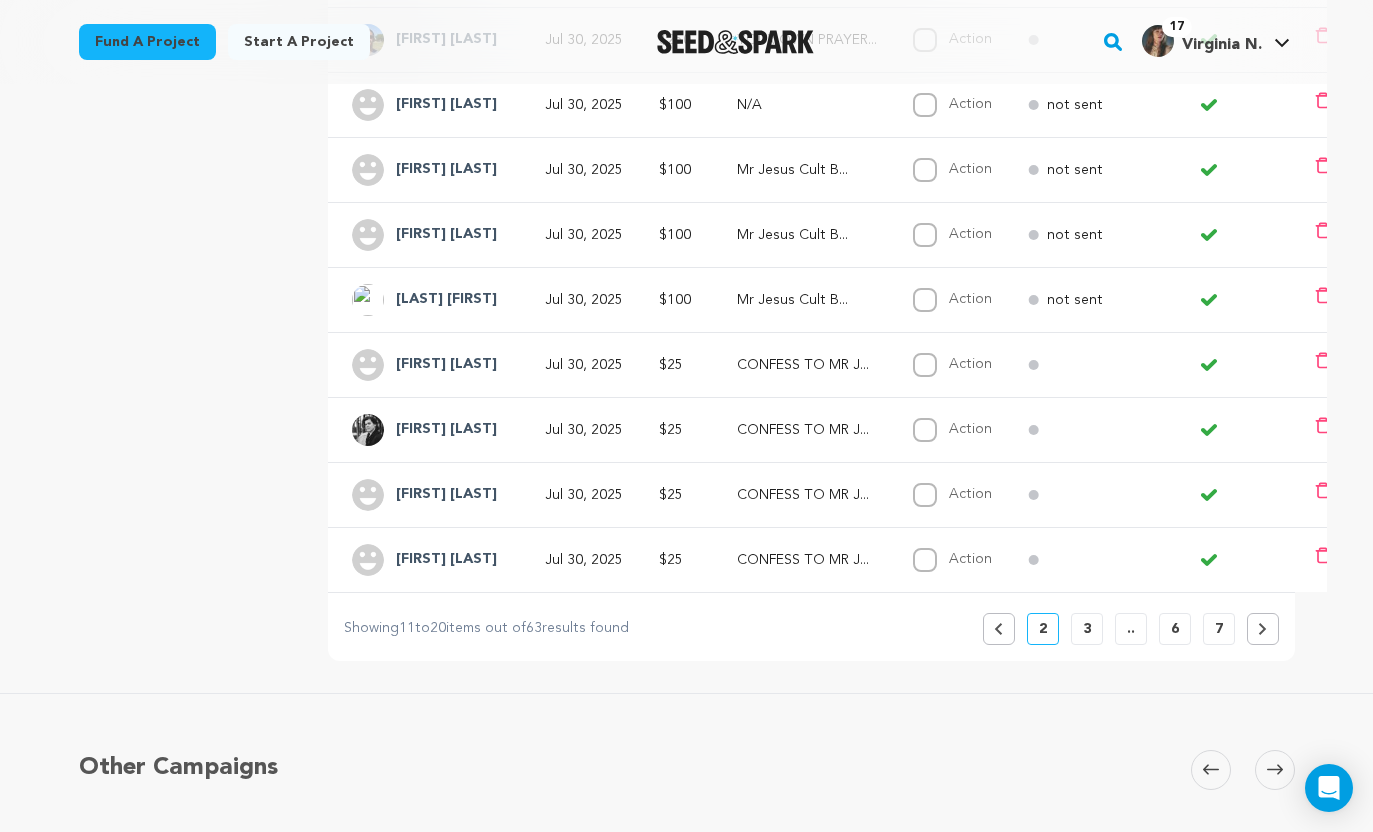 click at bounding box center (1263, 629) 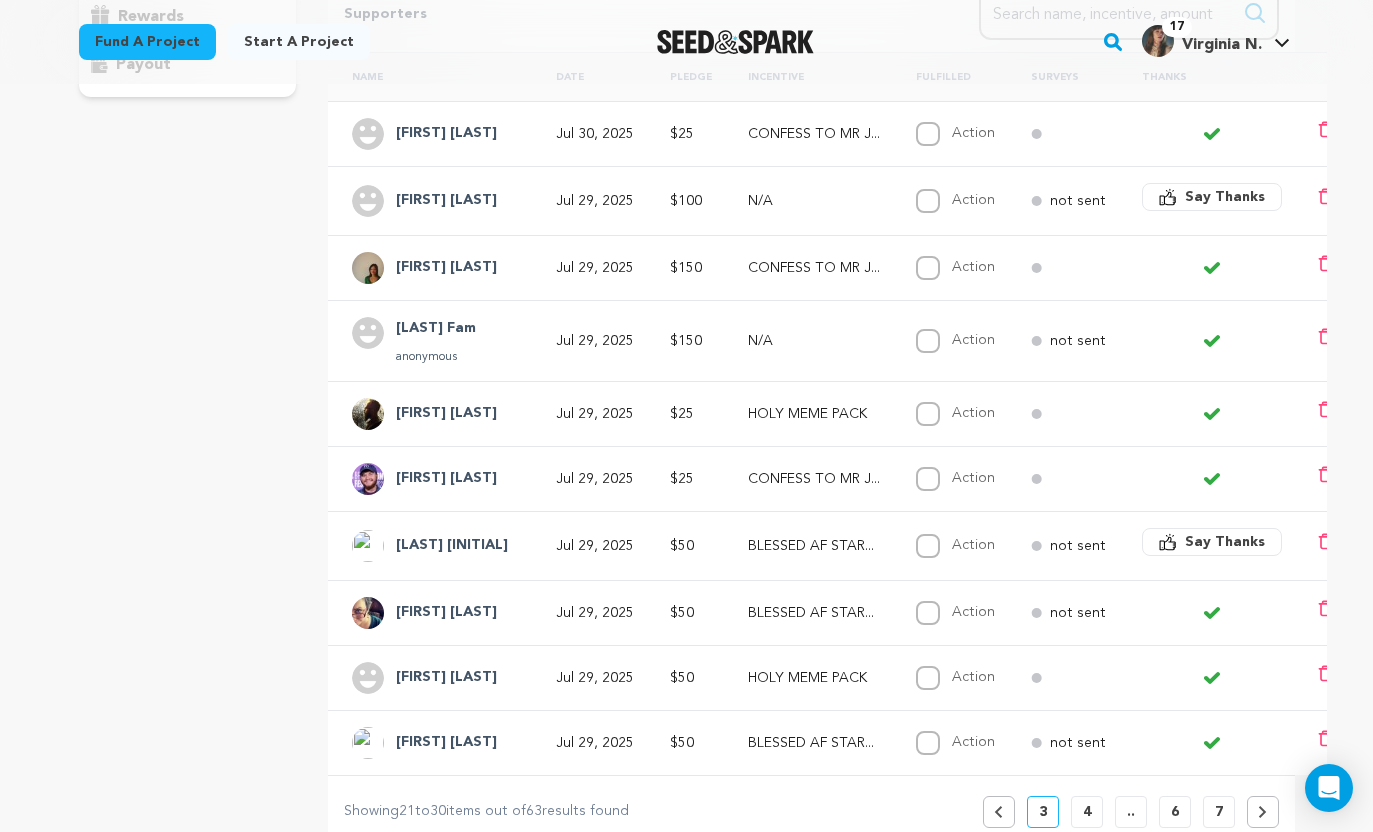 scroll, scrollTop: 465, scrollLeft: 0, axis: vertical 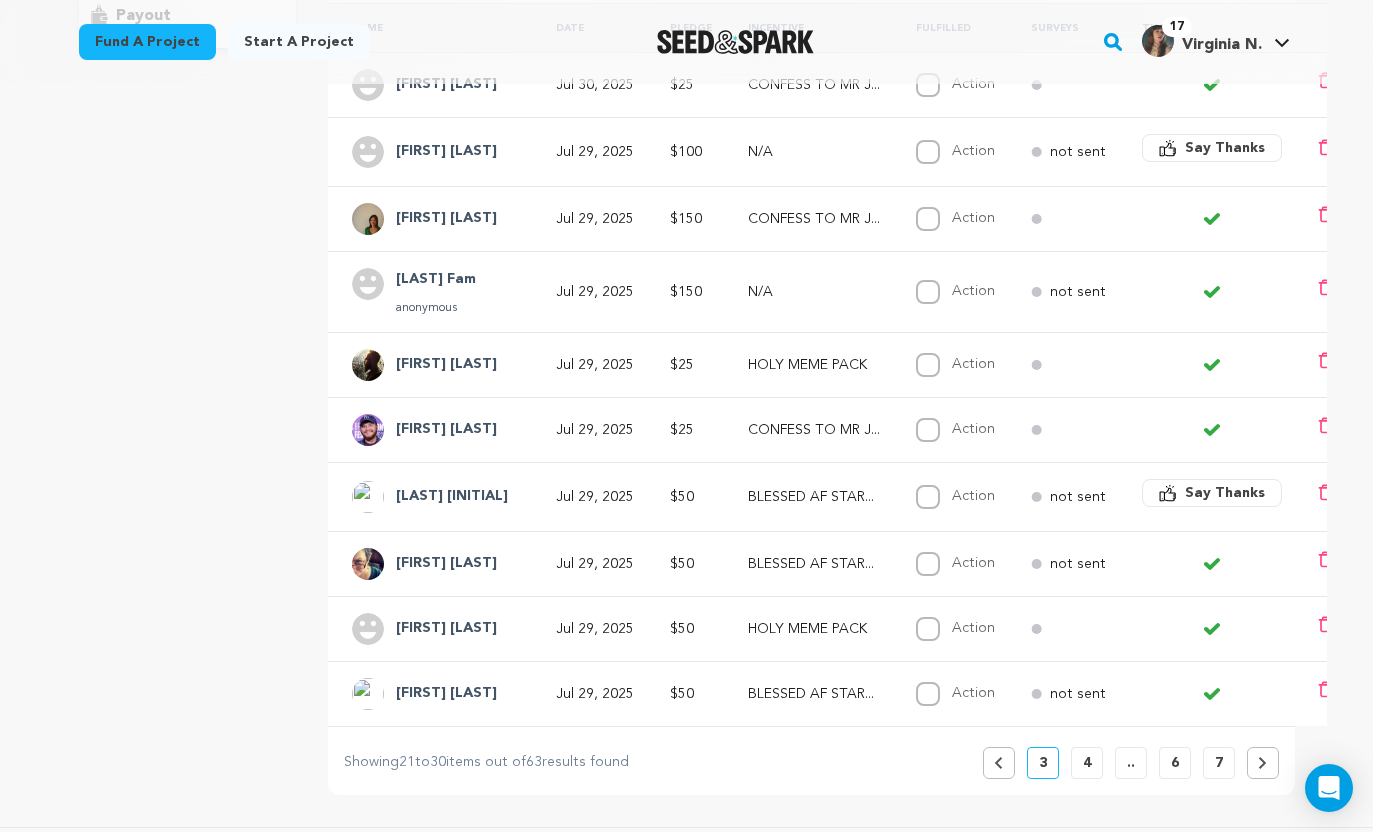 click at bounding box center (1263, 763) 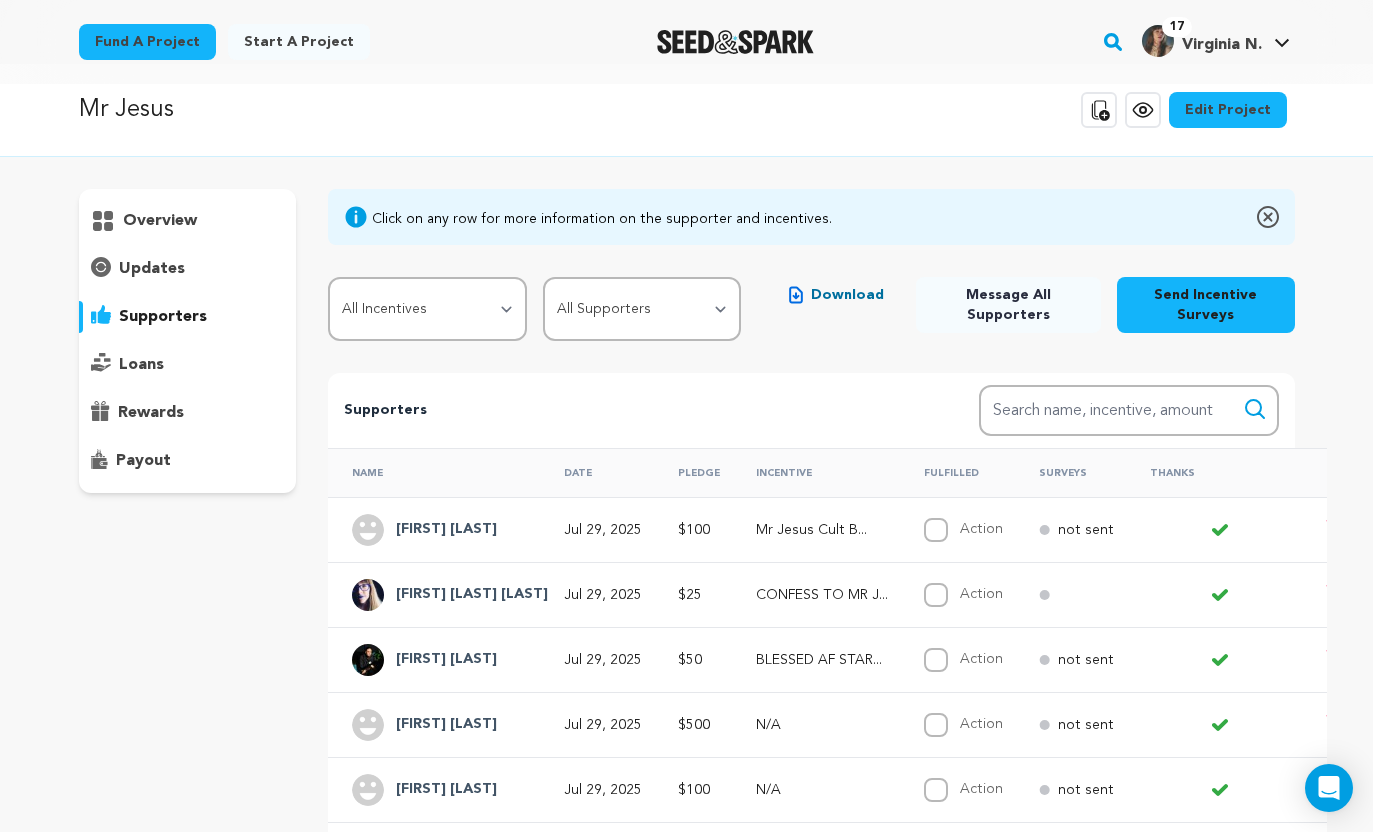 scroll, scrollTop: 0, scrollLeft: 0, axis: both 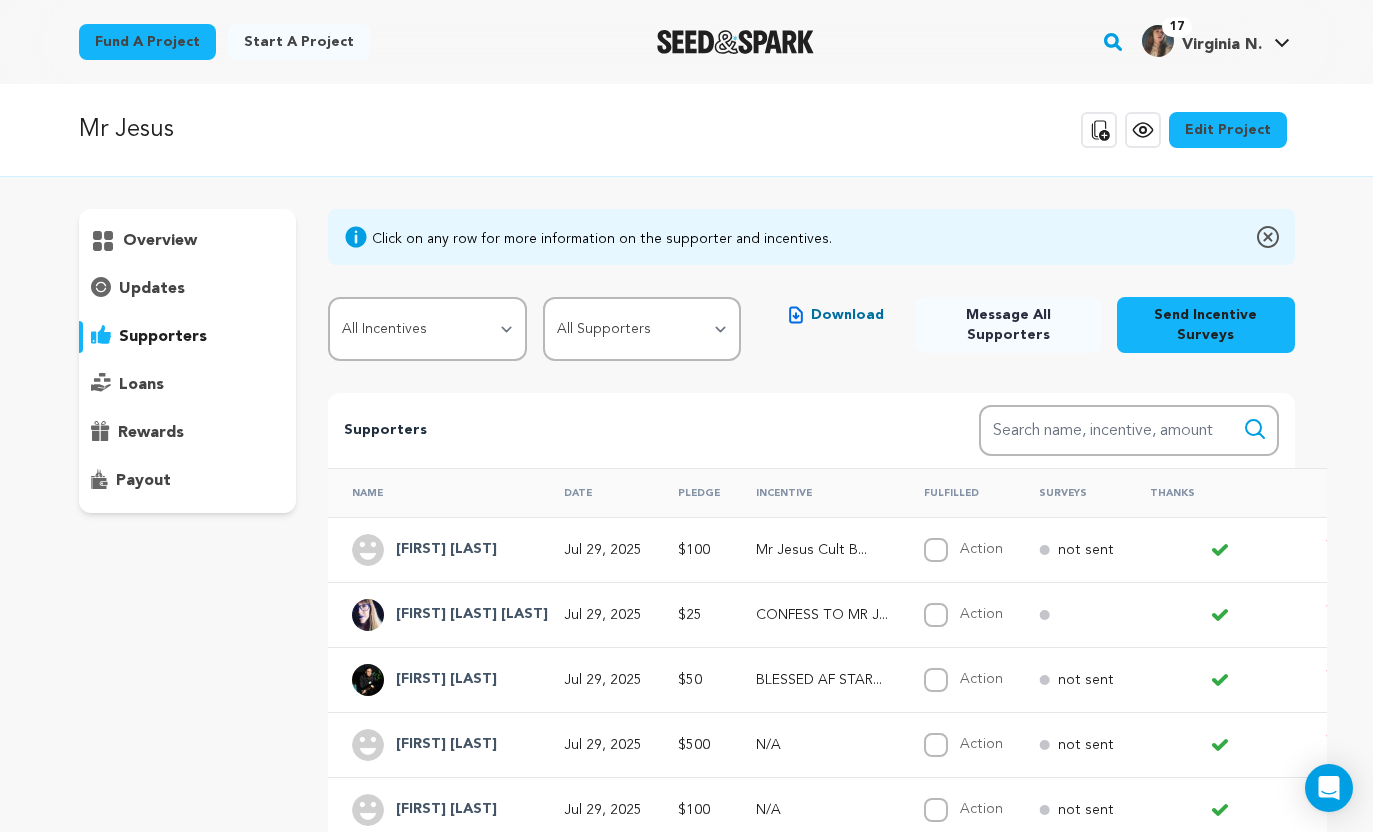 click on "overview" at bounding box center (188, 241) 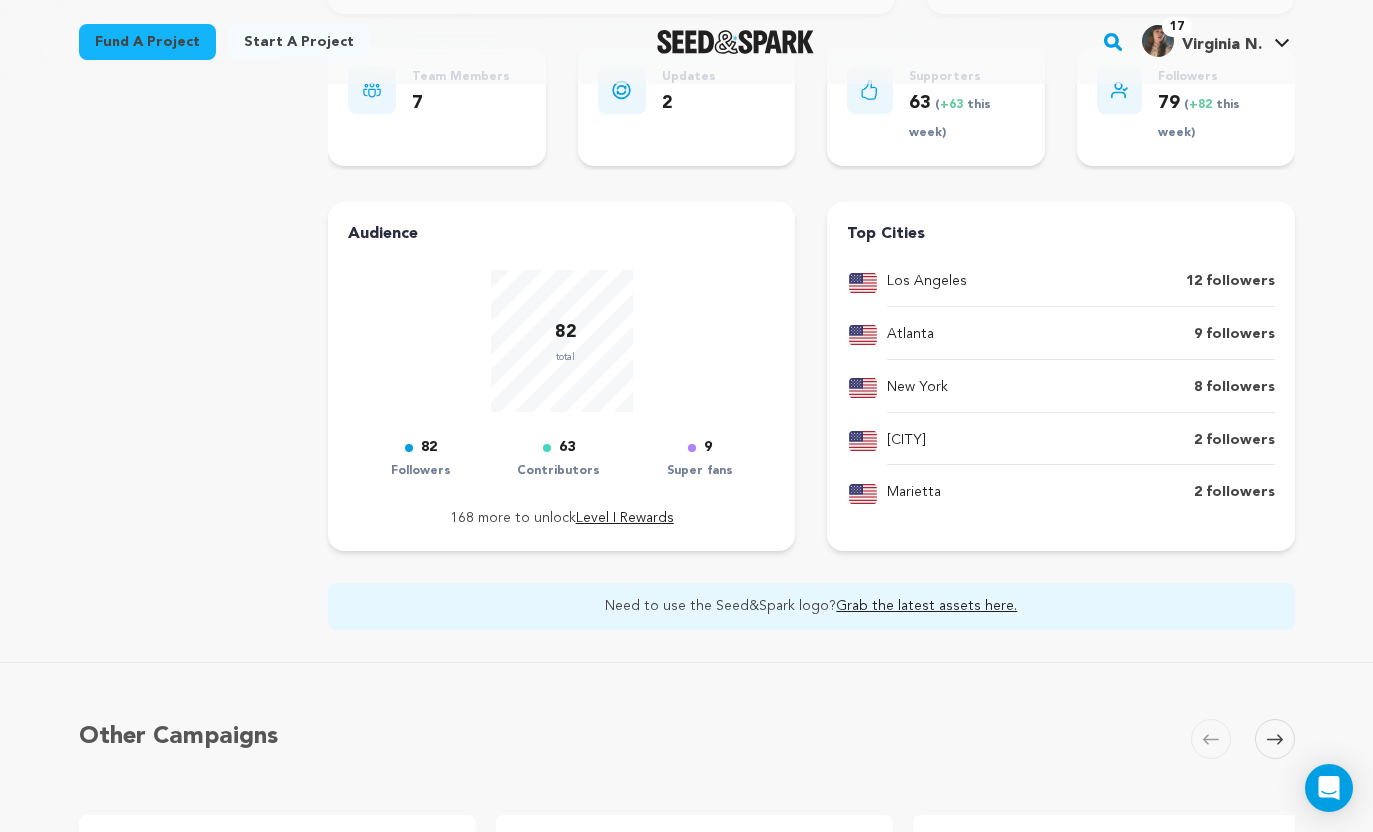 scroll, scrollTop: 812, scrollLeft: 0, axis: vertical 